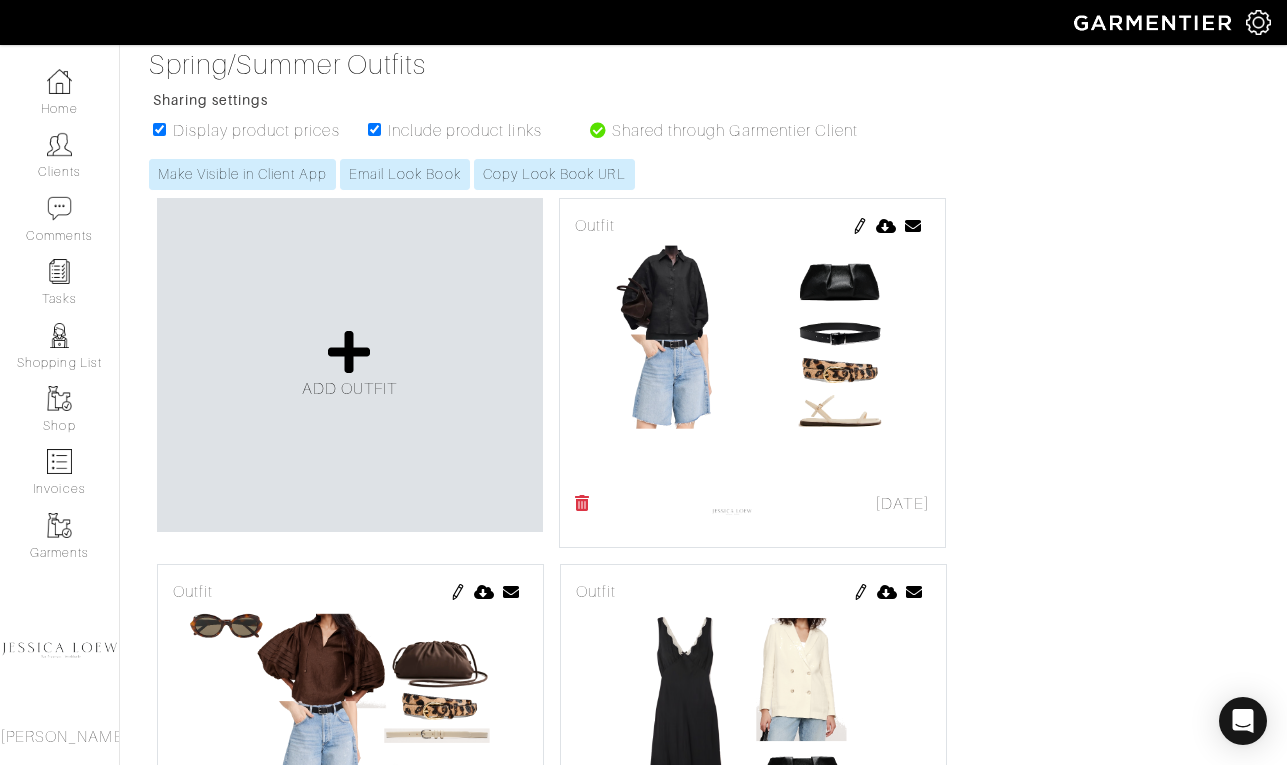scroll, scrollTop: 0, scrollLeft: 0, axis: both 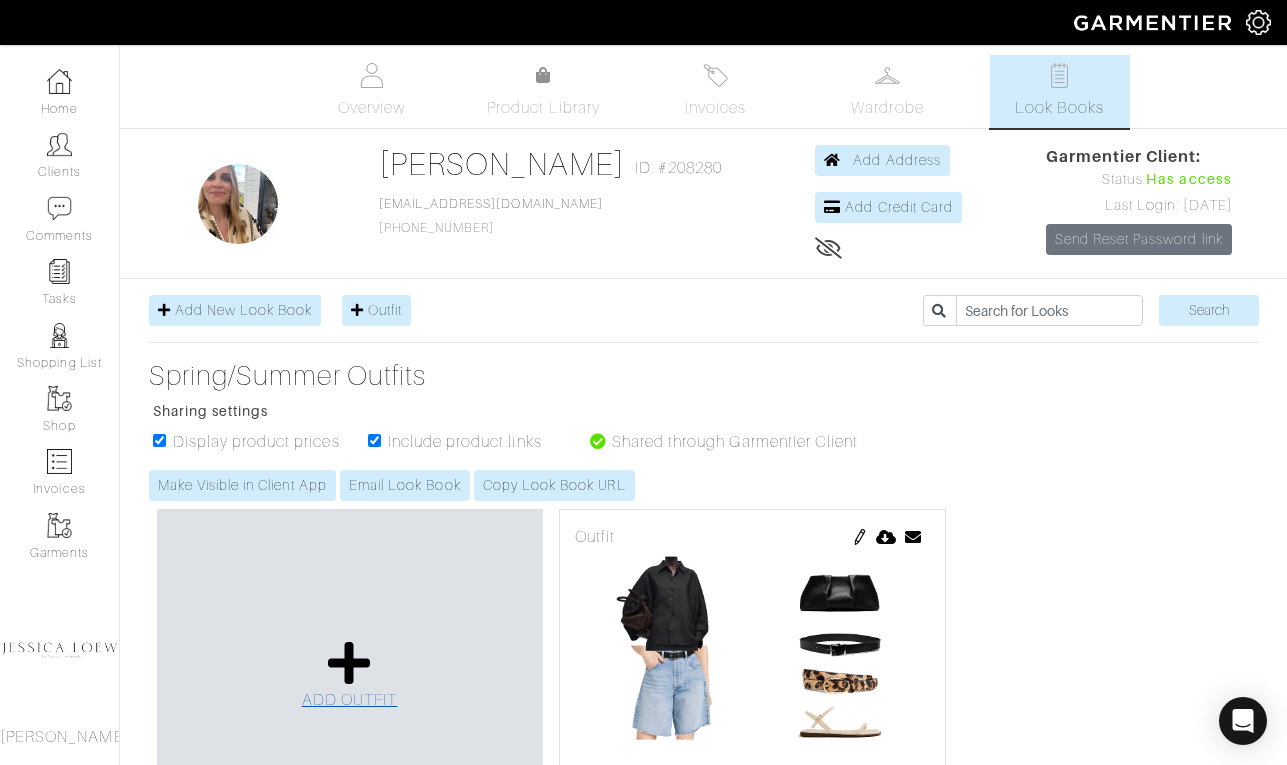 click at bounding box center (349, 663) 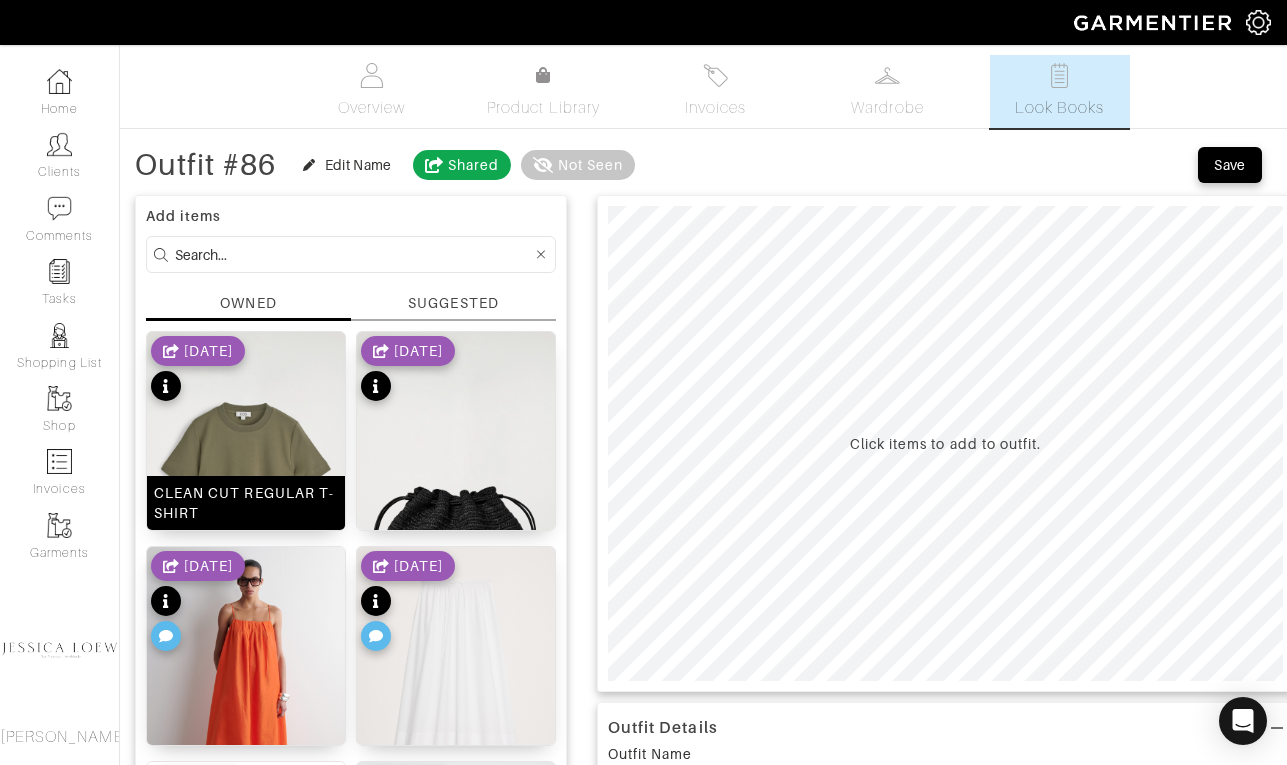 click at bounding box center [246, 480] 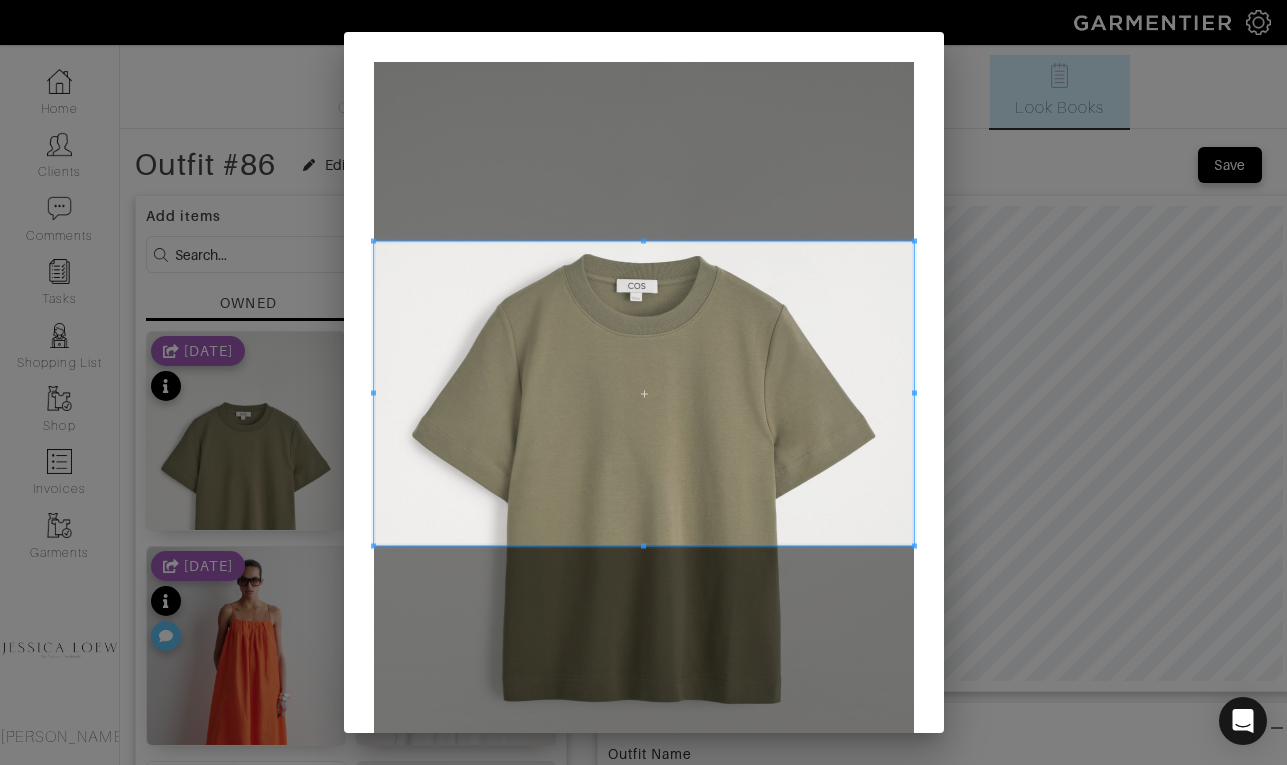 click at bounding box center (644, 394) 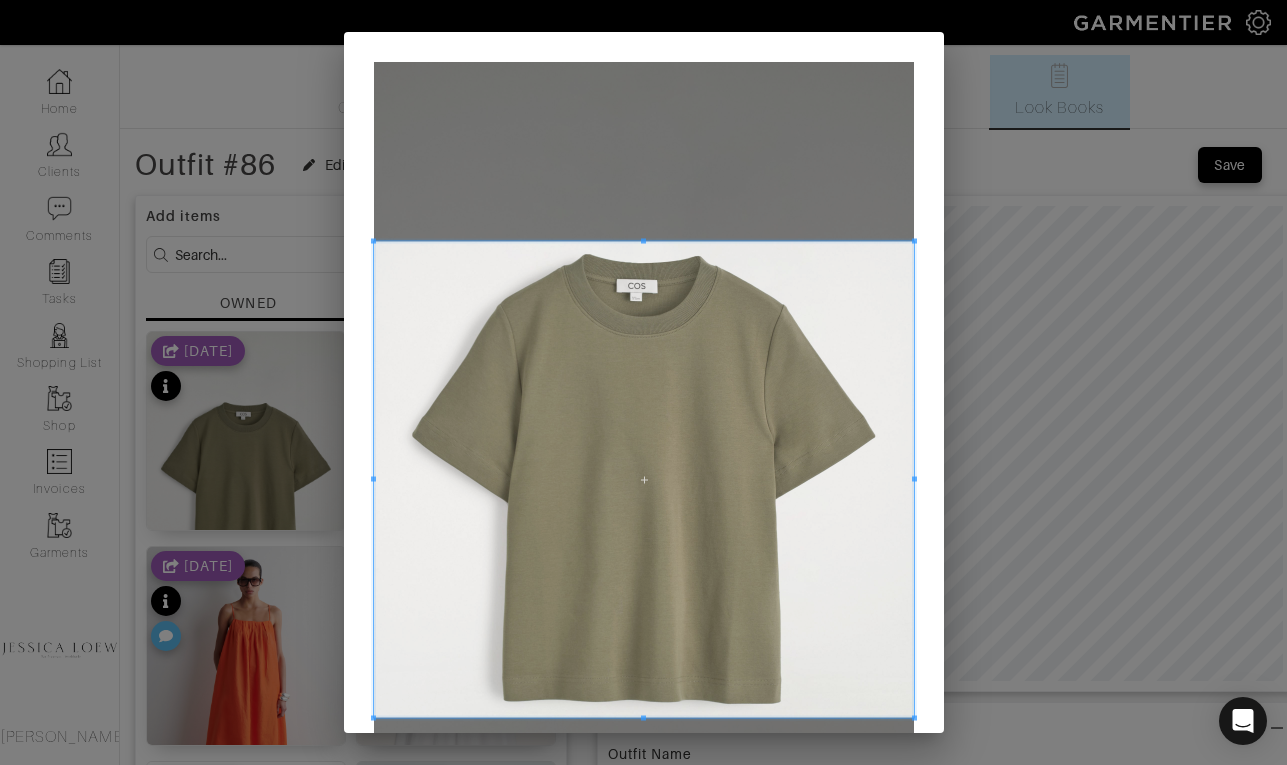 click at bounding box center [644, 480] 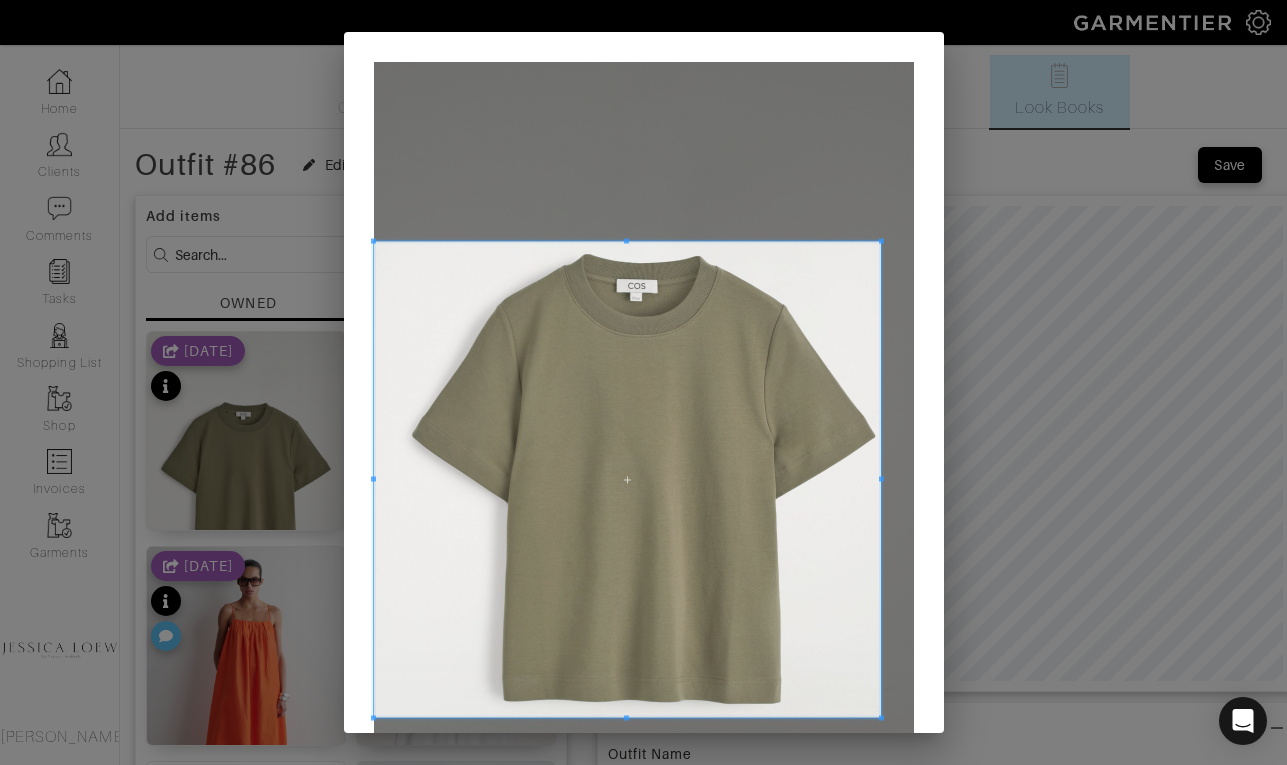 click at bounding box center (628, 480) 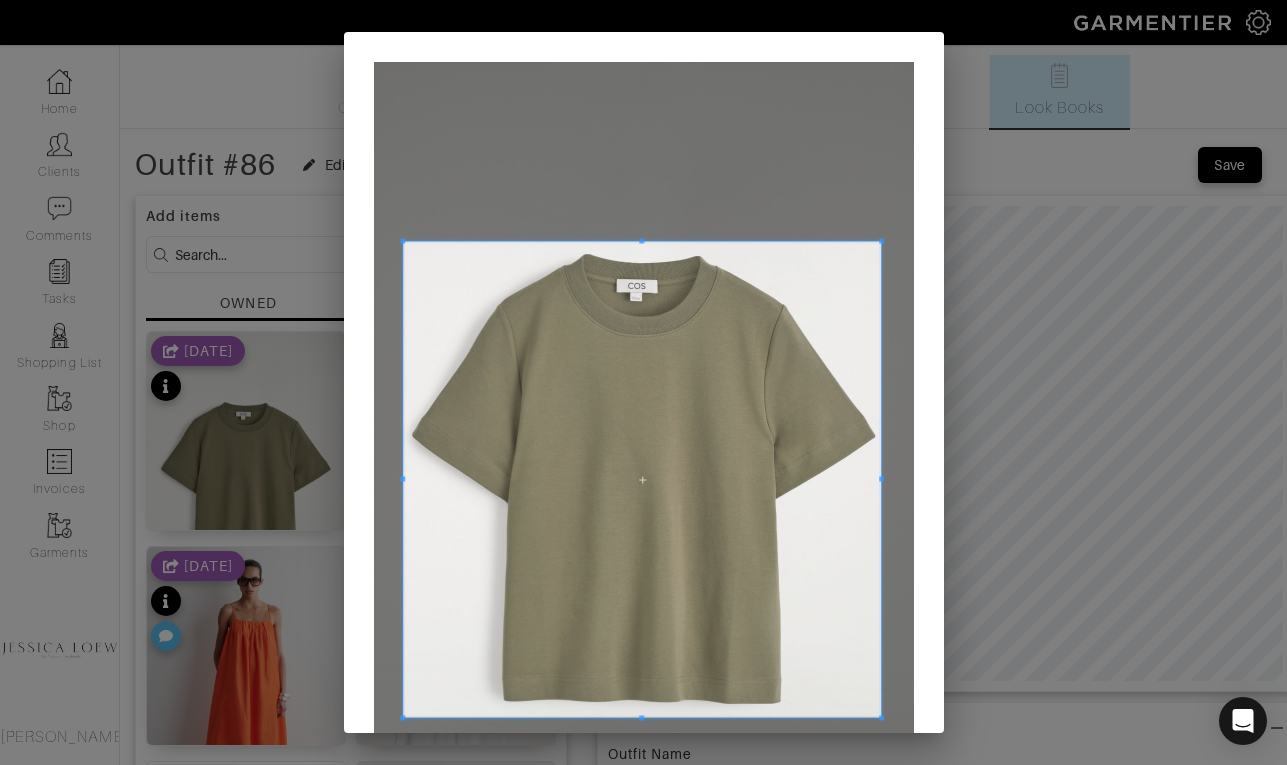 click at bounding box center (642, 480) 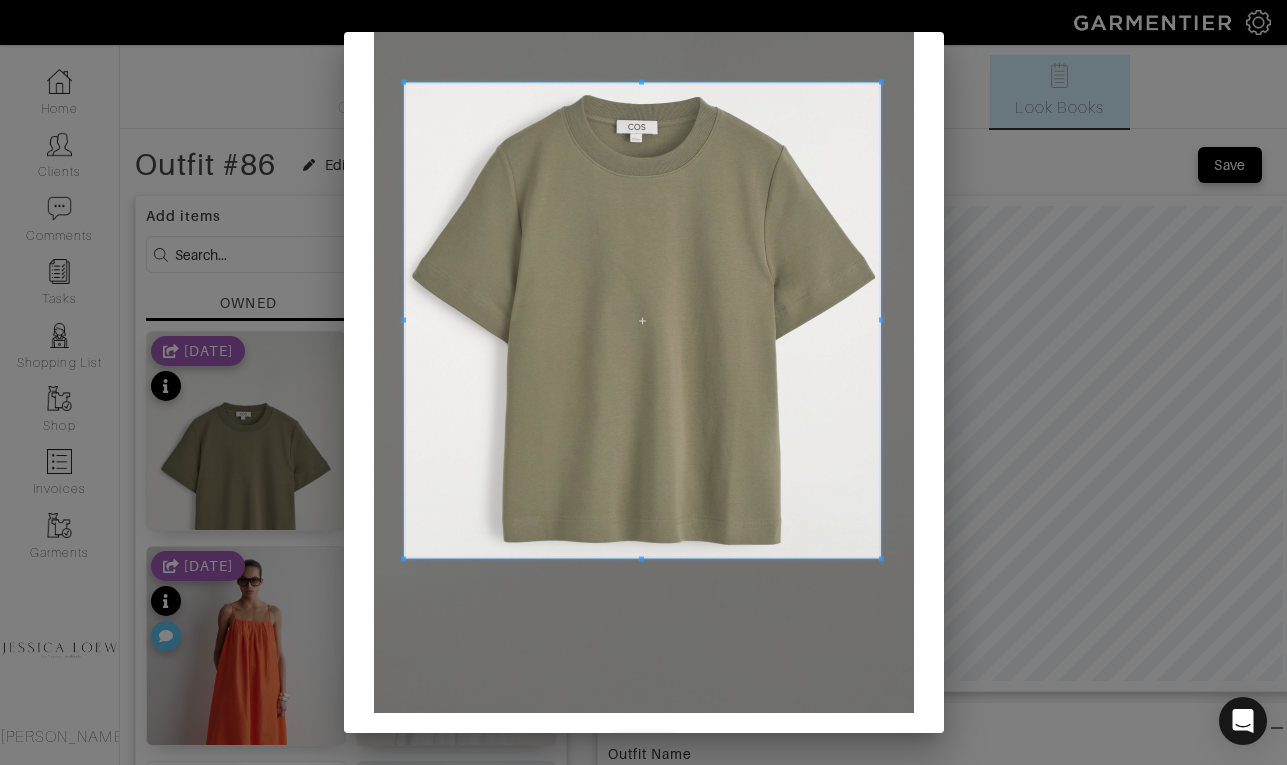 scroll, scrollTop: 225, scrollLeft: 0, axis: vertical 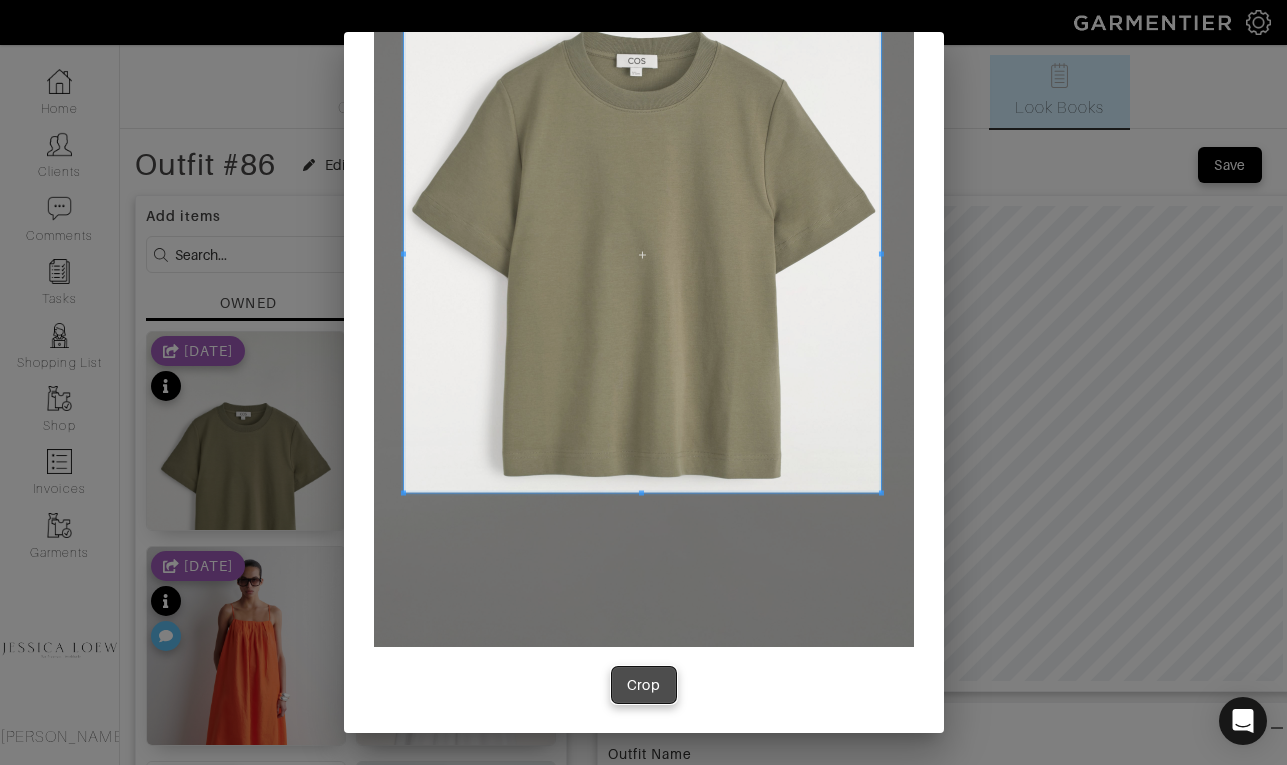 click on "Crop" at bounding box center [644, 685] 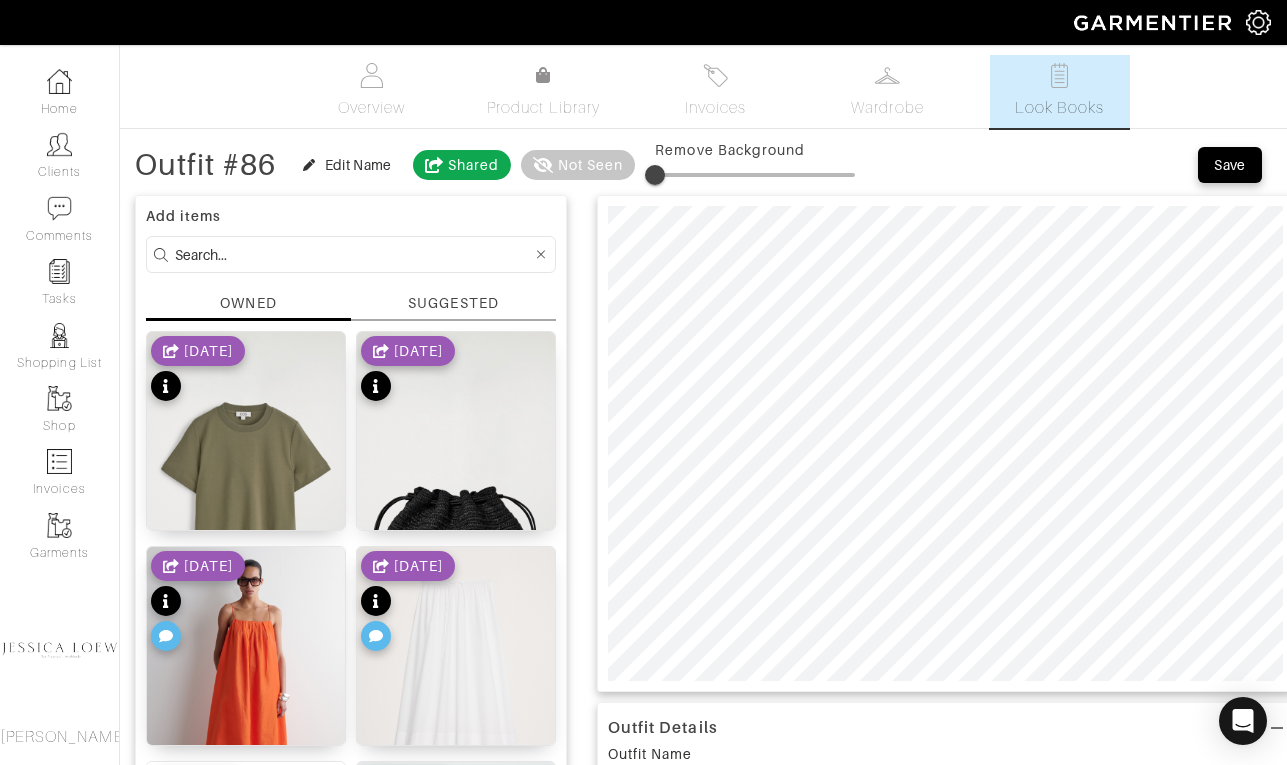 click at bounding box center (353, 254) 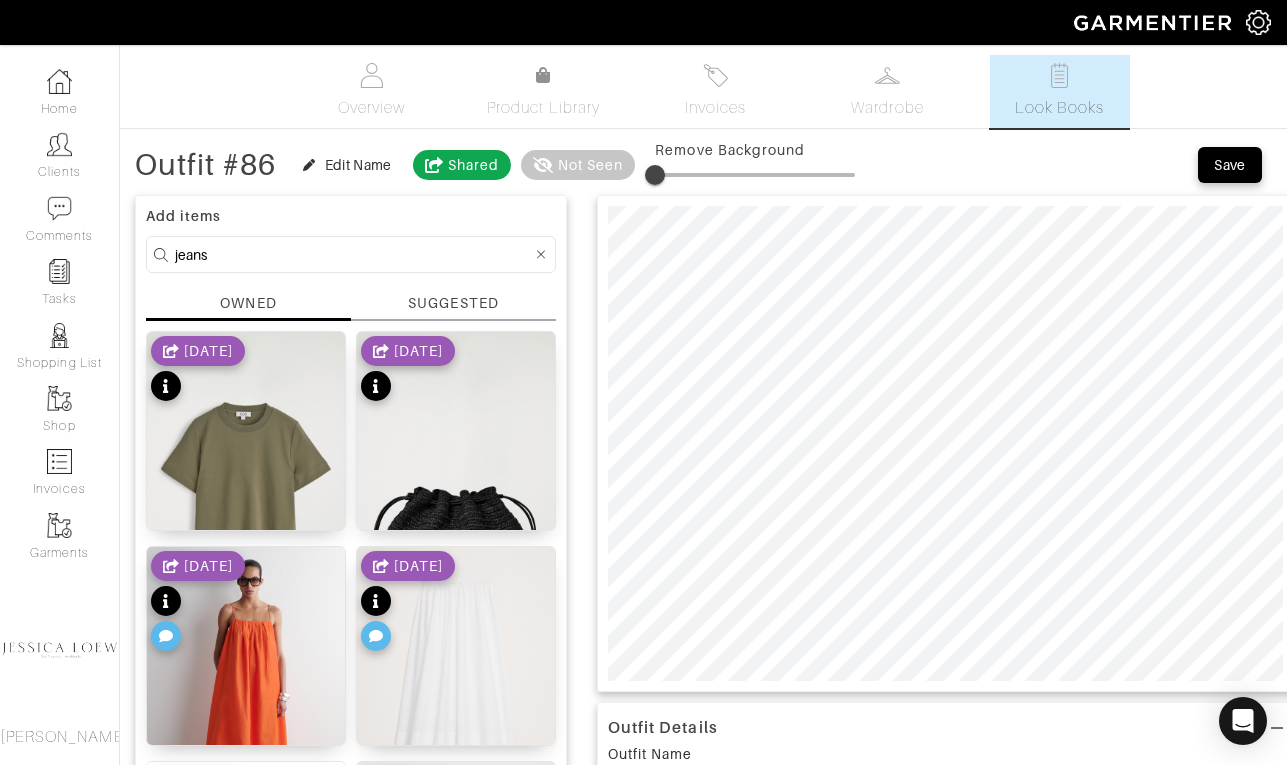 type on "jeans" 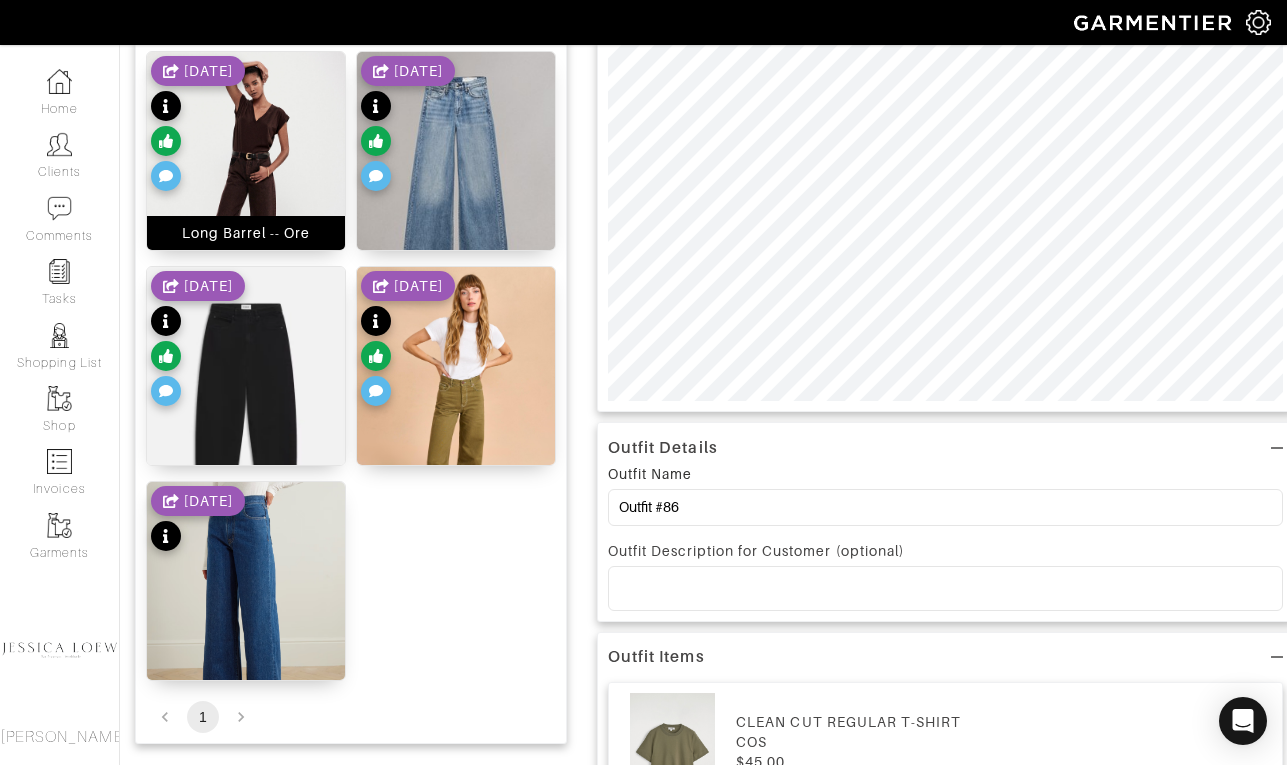 scroll, scrollTop: 292, scrollLeft: 0, axis: vertical 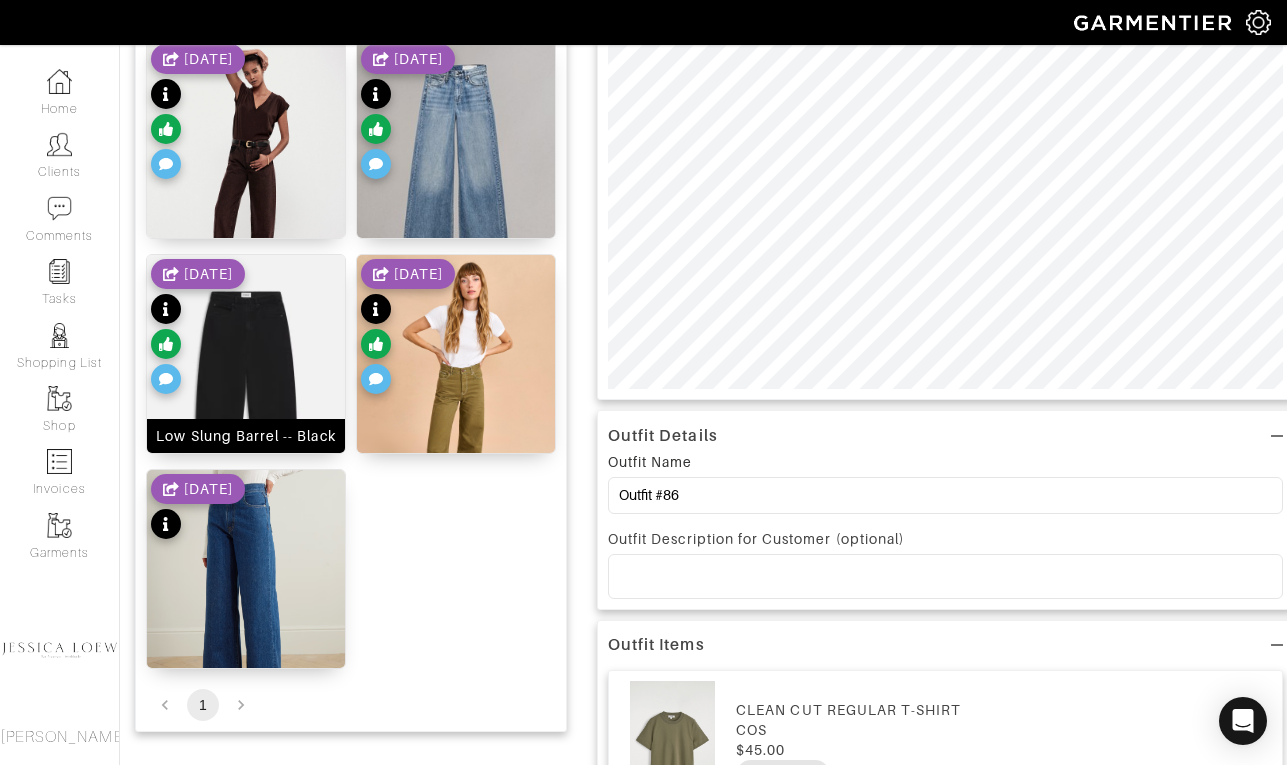 click at bounding box center (246, 387) 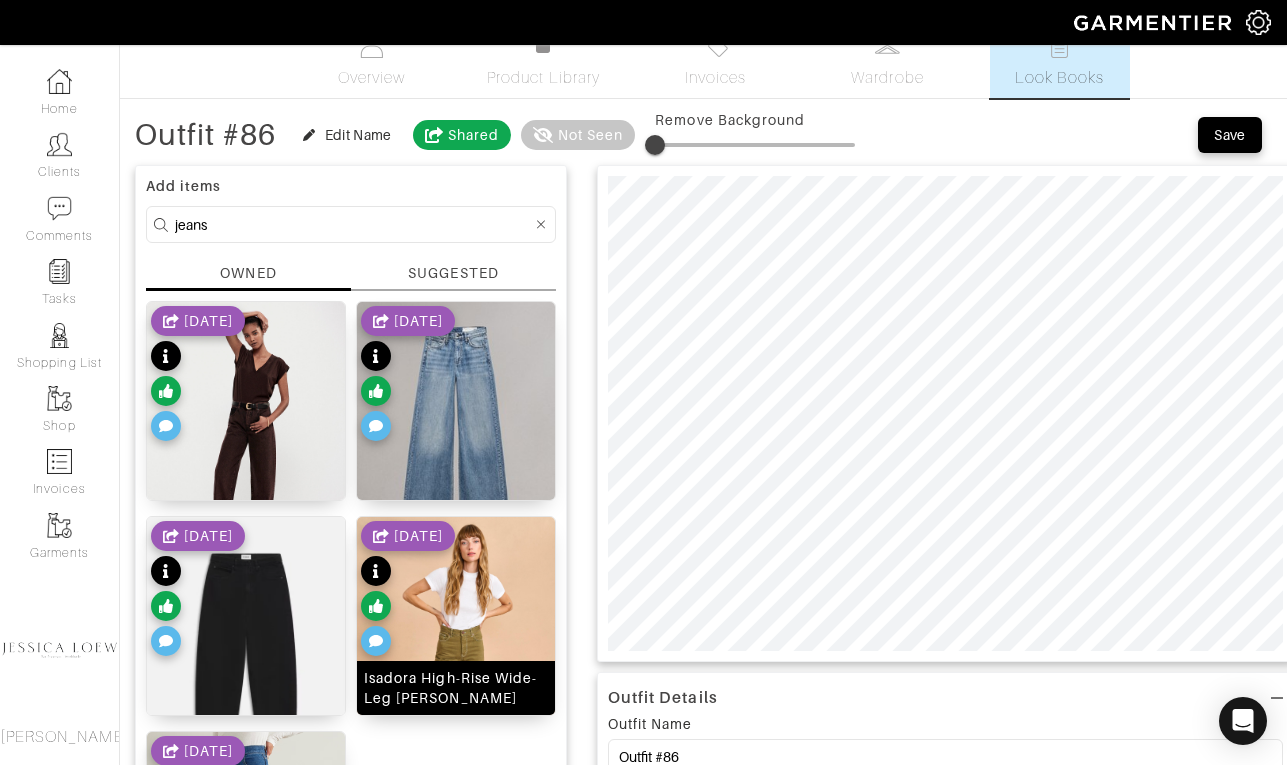 scroll, scrollTop: 28, scrollLeft: 0, axis: vertical 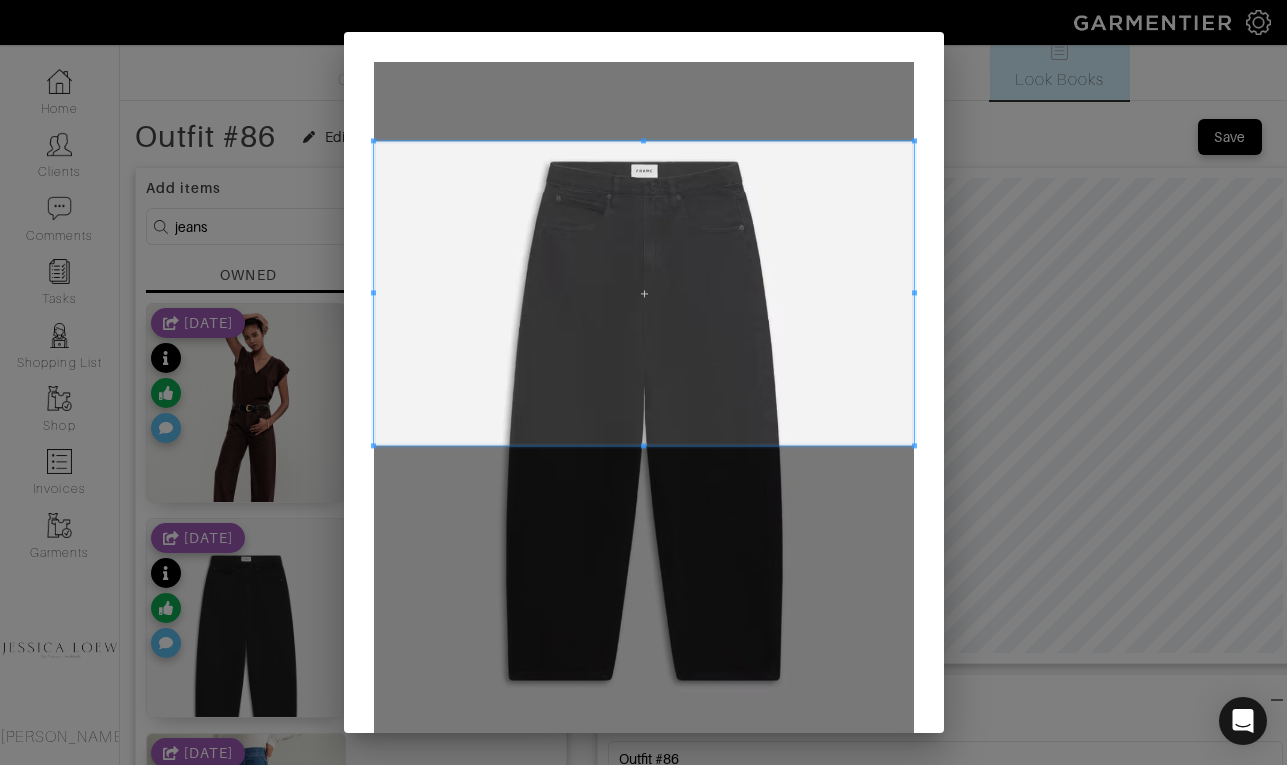 click at bounding box center [644, 293] 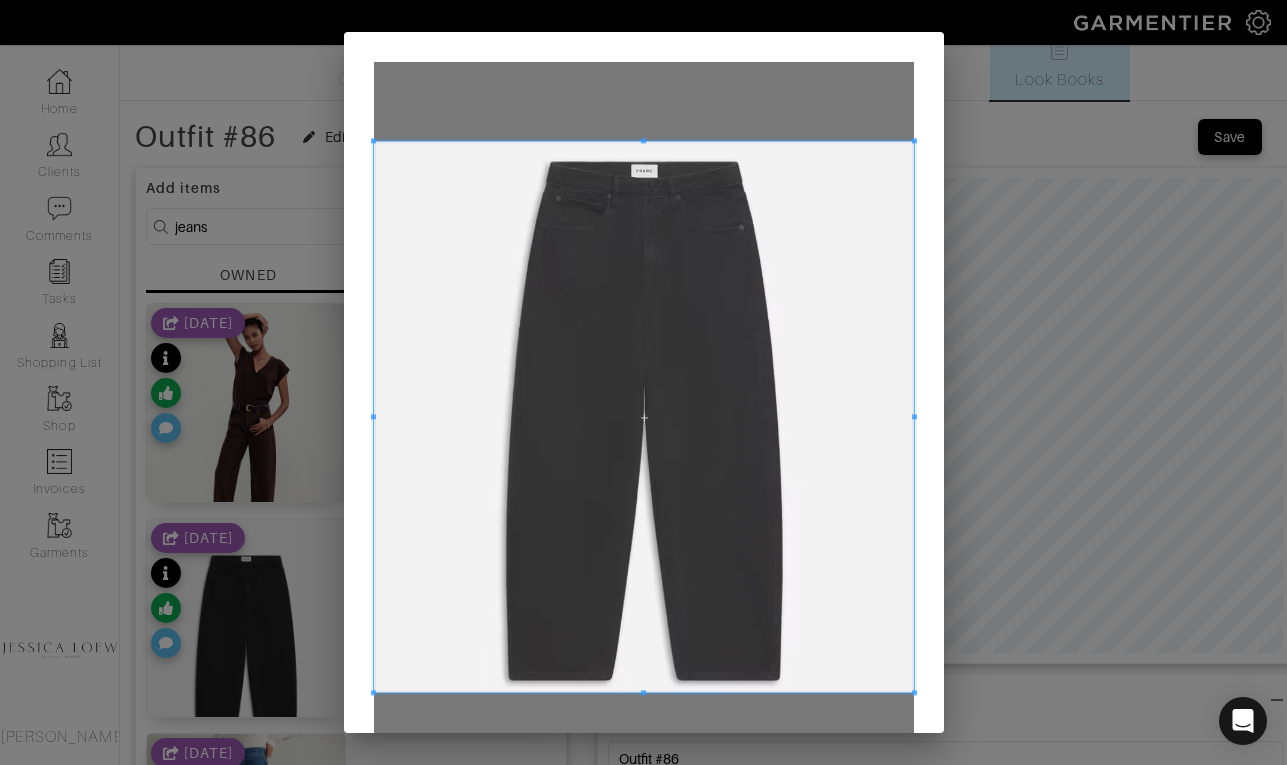 click at bounding box center [644, 416] 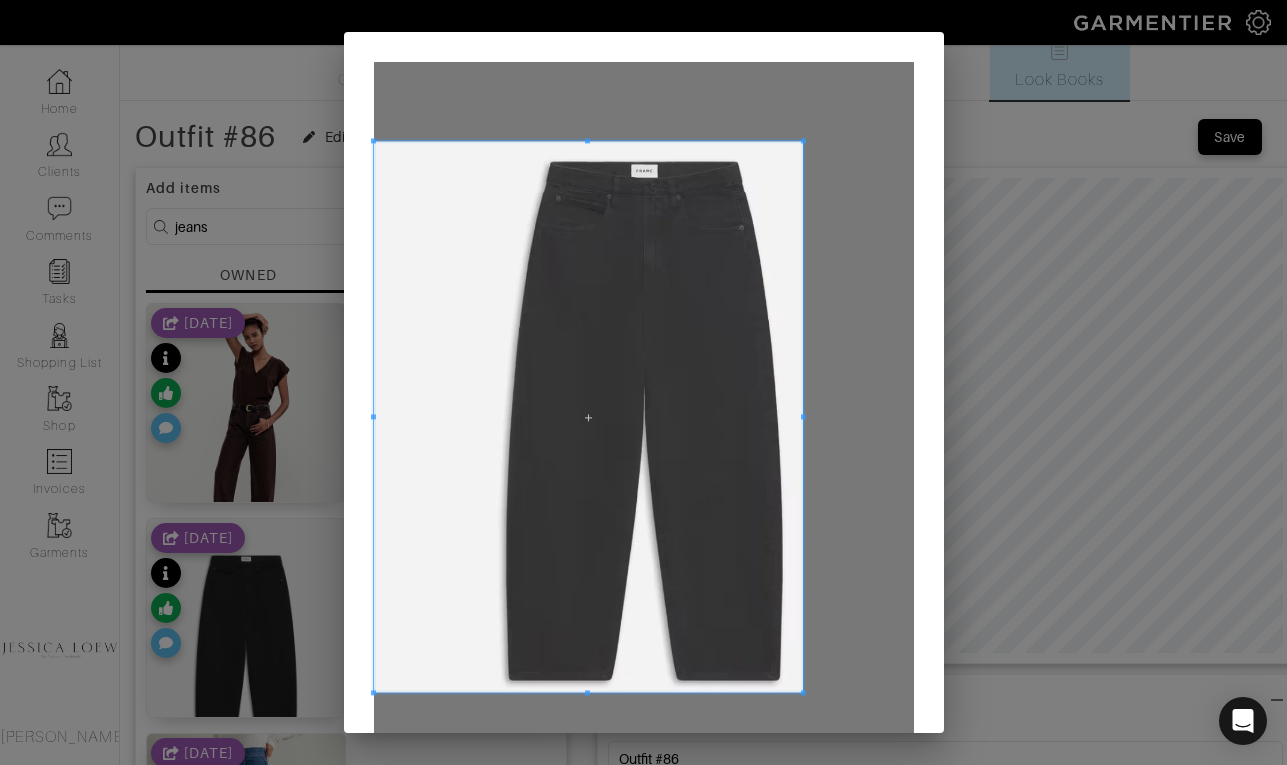 click at bounding box center [803, 416] 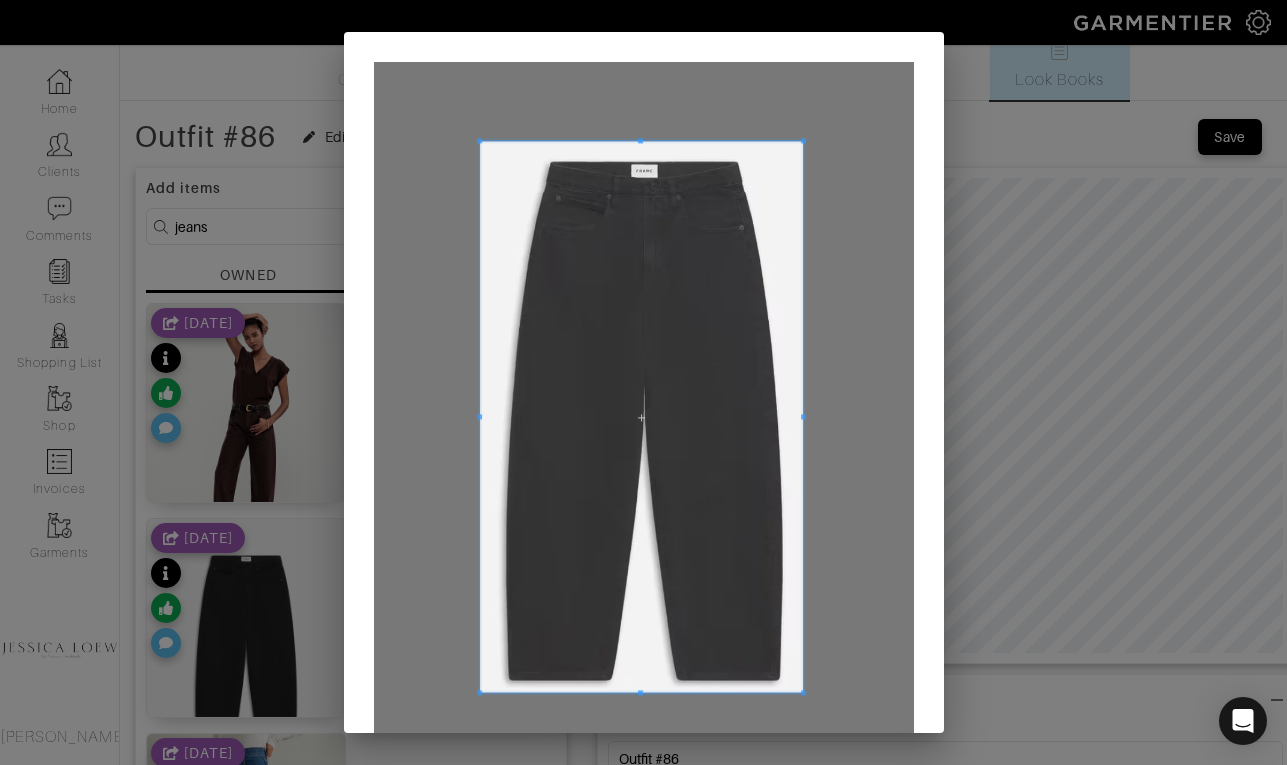click at bounding box center [479, 416] 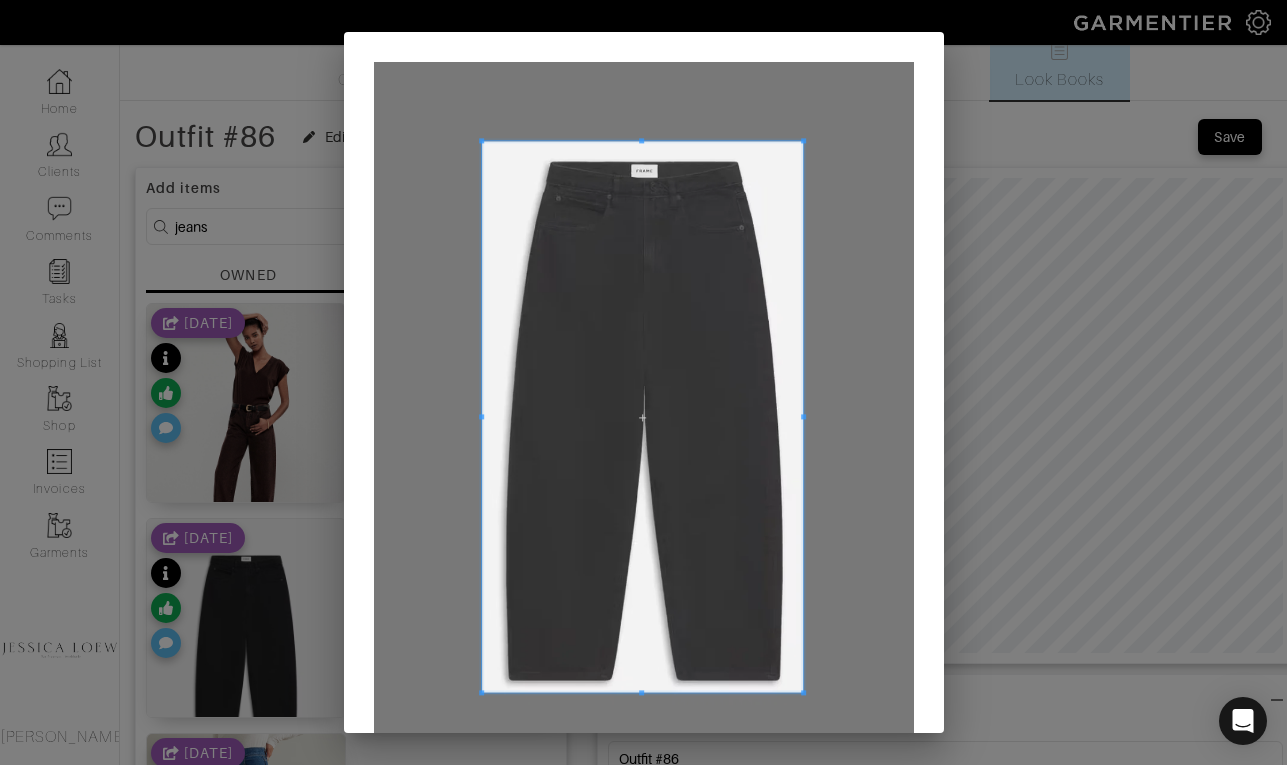 scroll, scrollTop: 135, scrollLeft: 0, axis: vertical 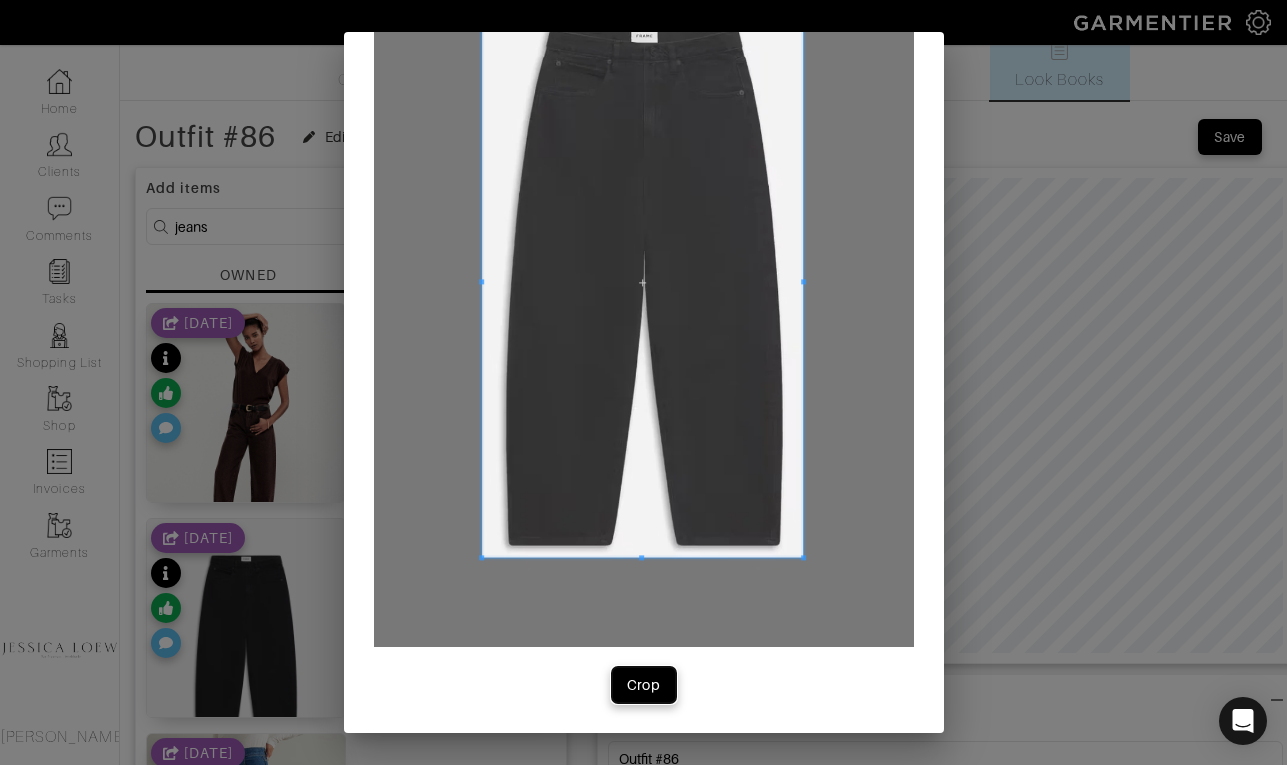 click on "Crop" at bounding box center (644, 685) 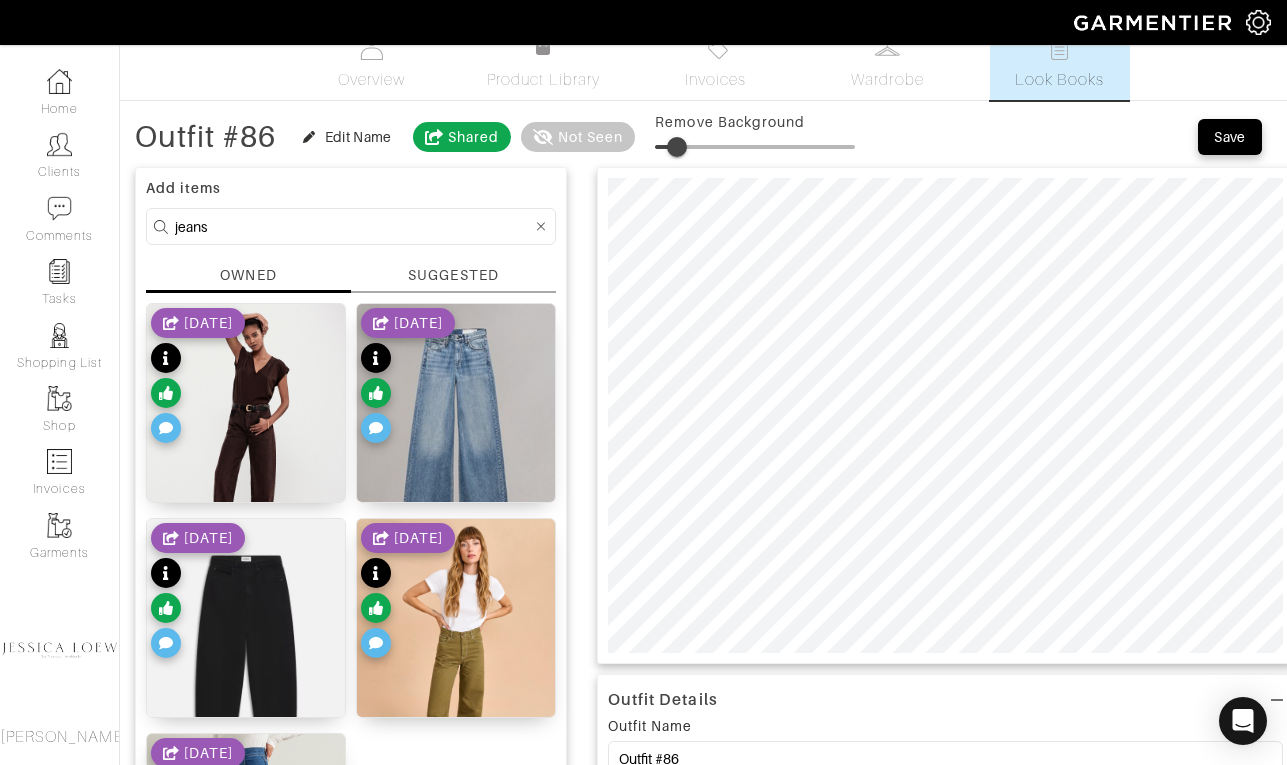type on "12" 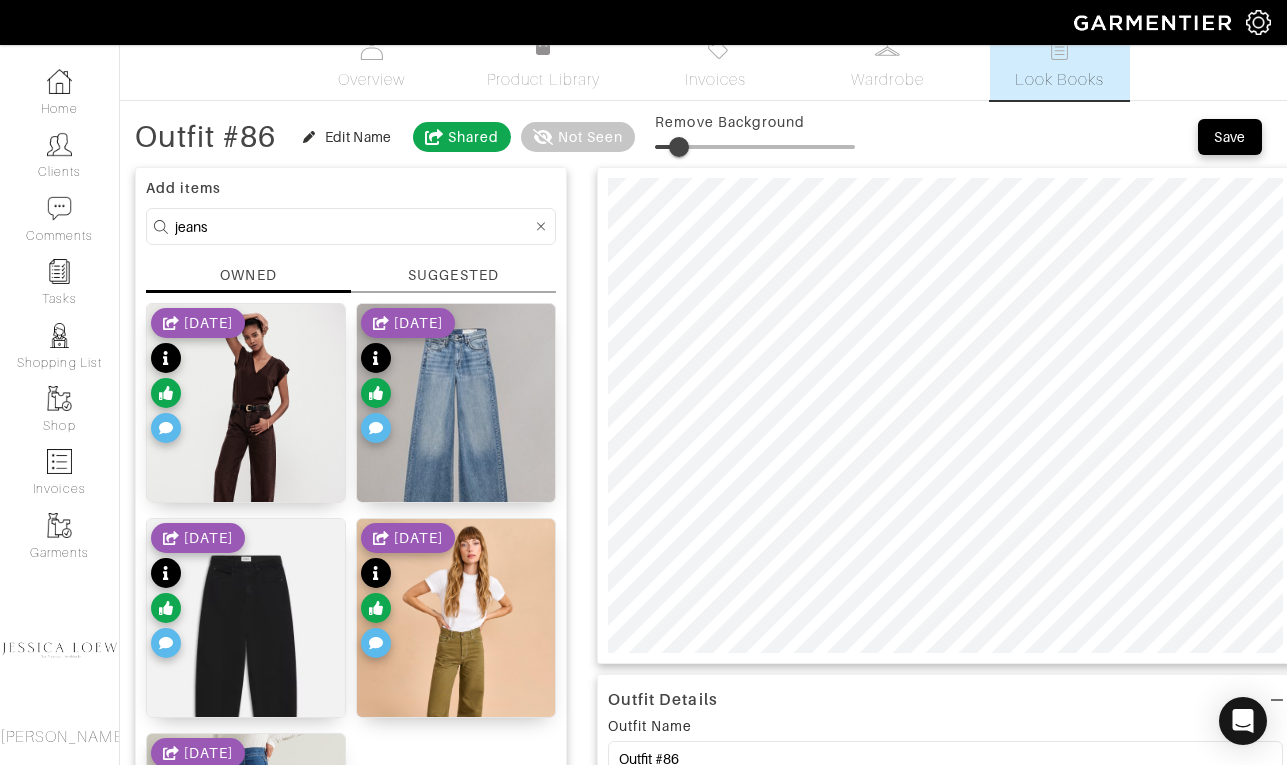 click at bounding box center [679, 147] 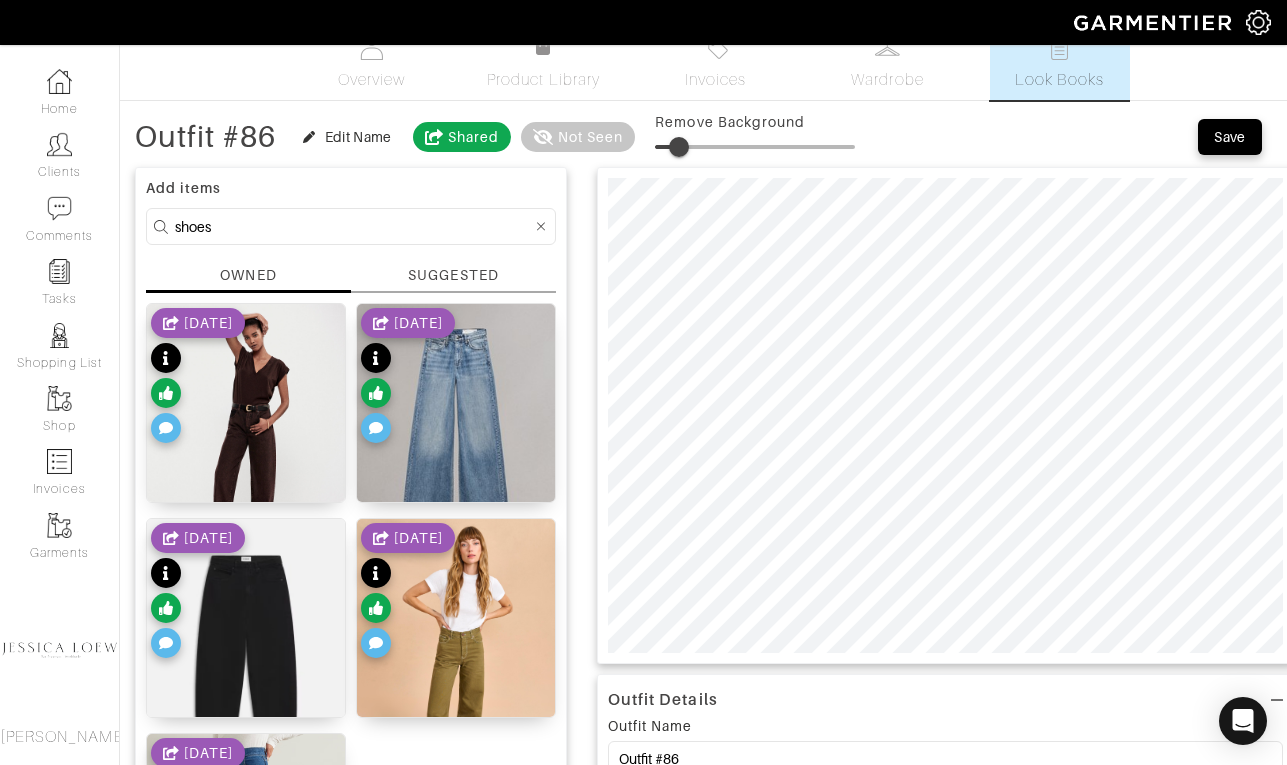type on "shoes" 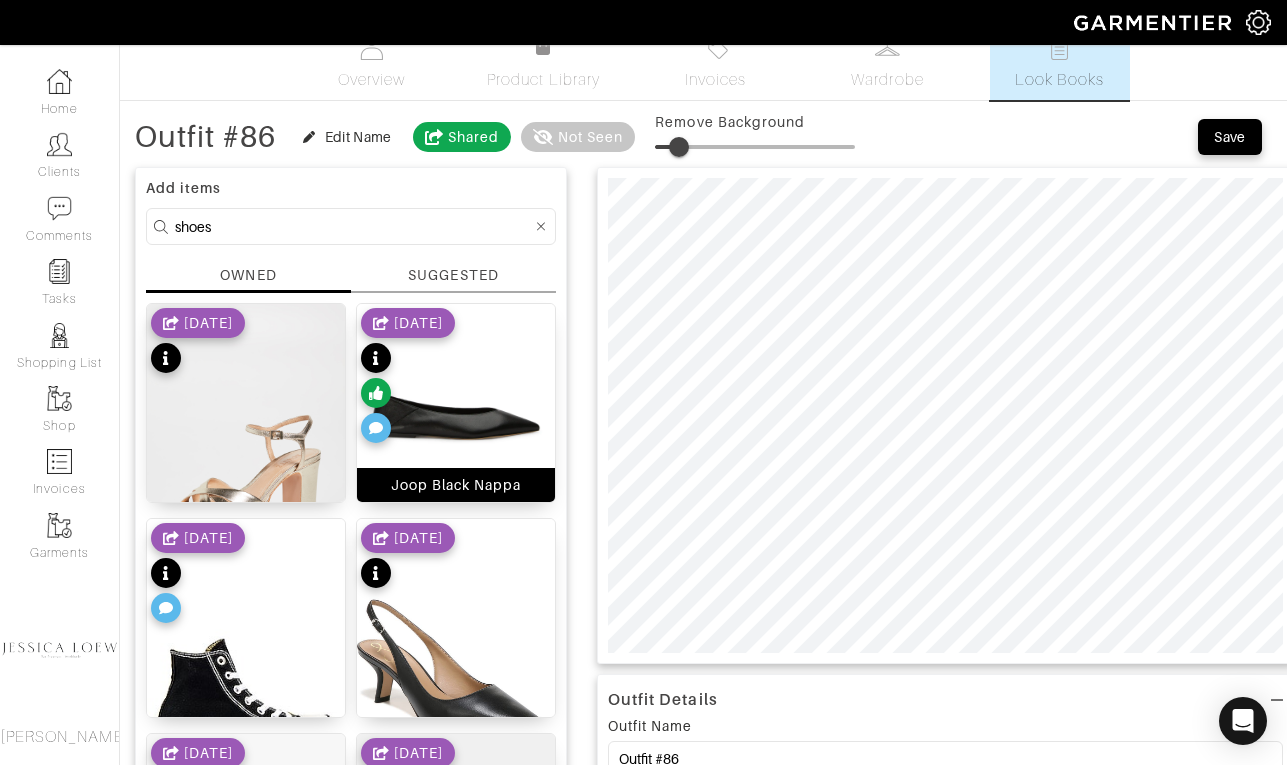 click at bounding box center [456, 416] 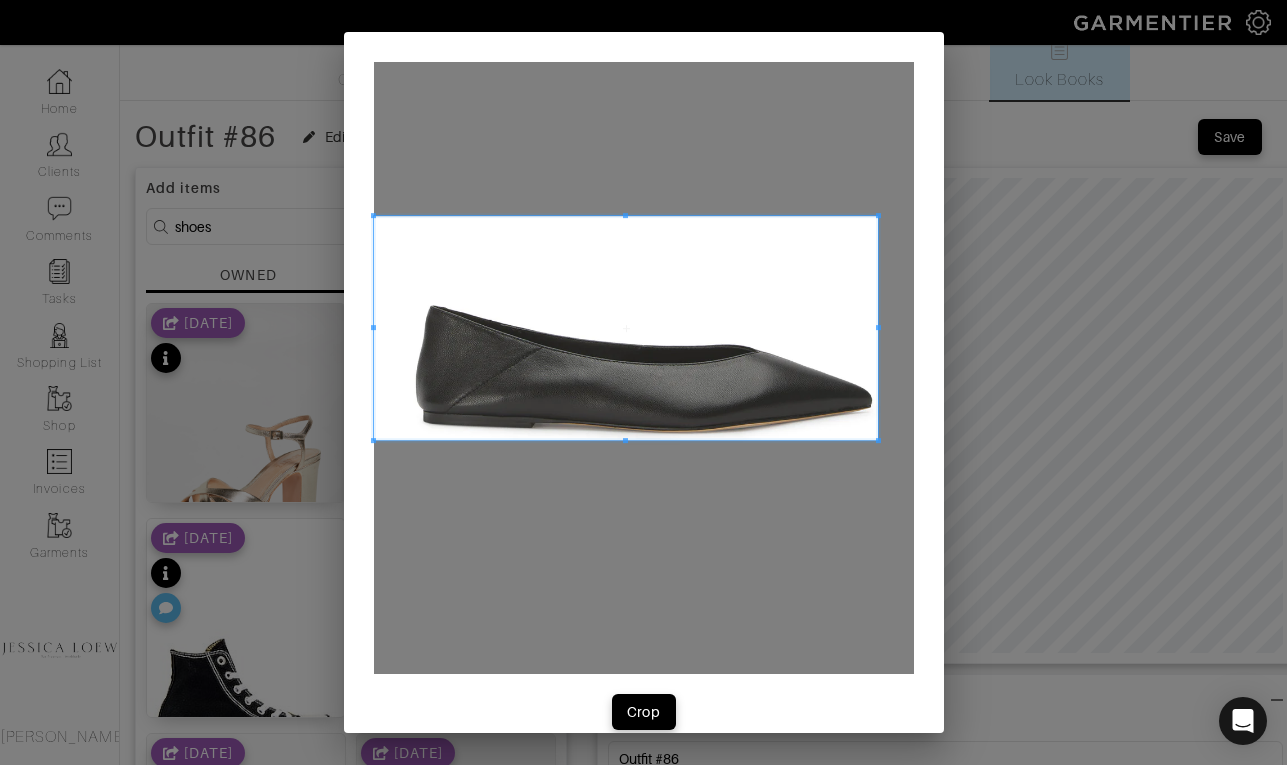 click at bounding box center (878, 440) 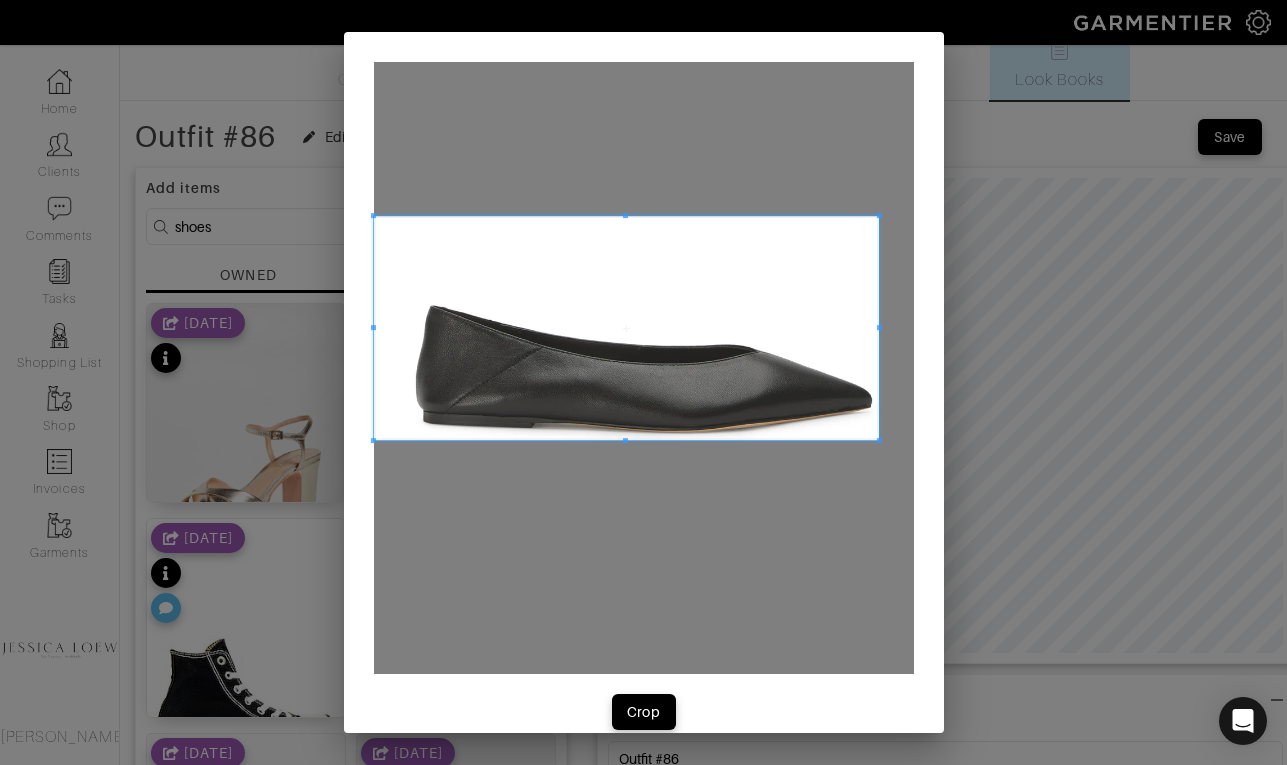 click at bounding box center [627, 215] 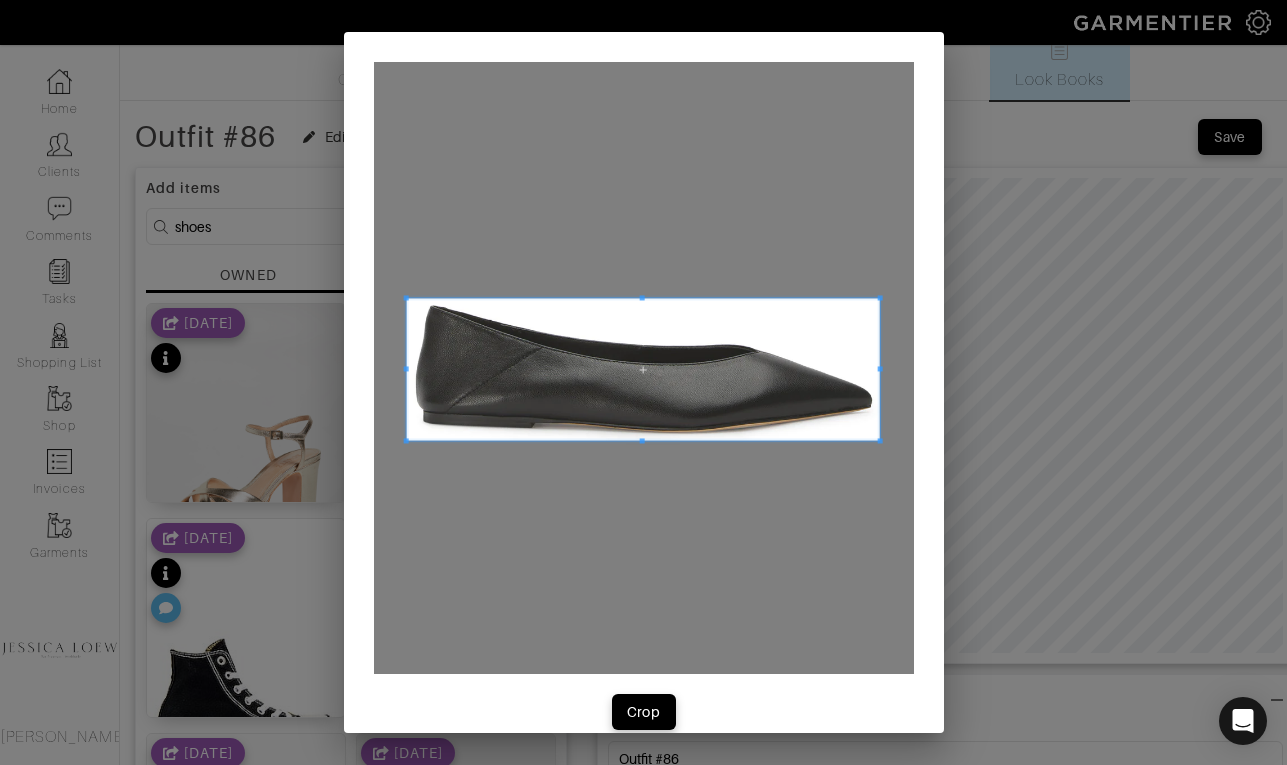 click at bounding box center [405, 297] 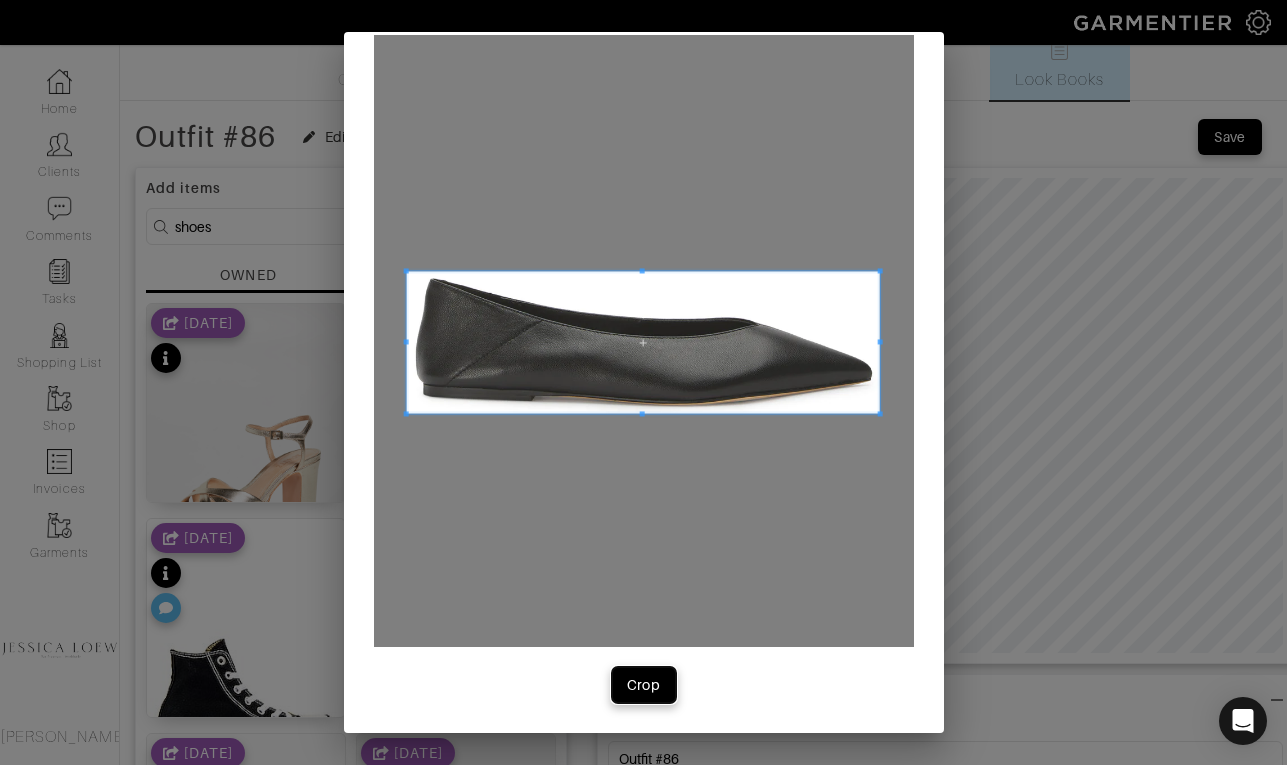 click on "Crop" at bounding box center [644, 685] 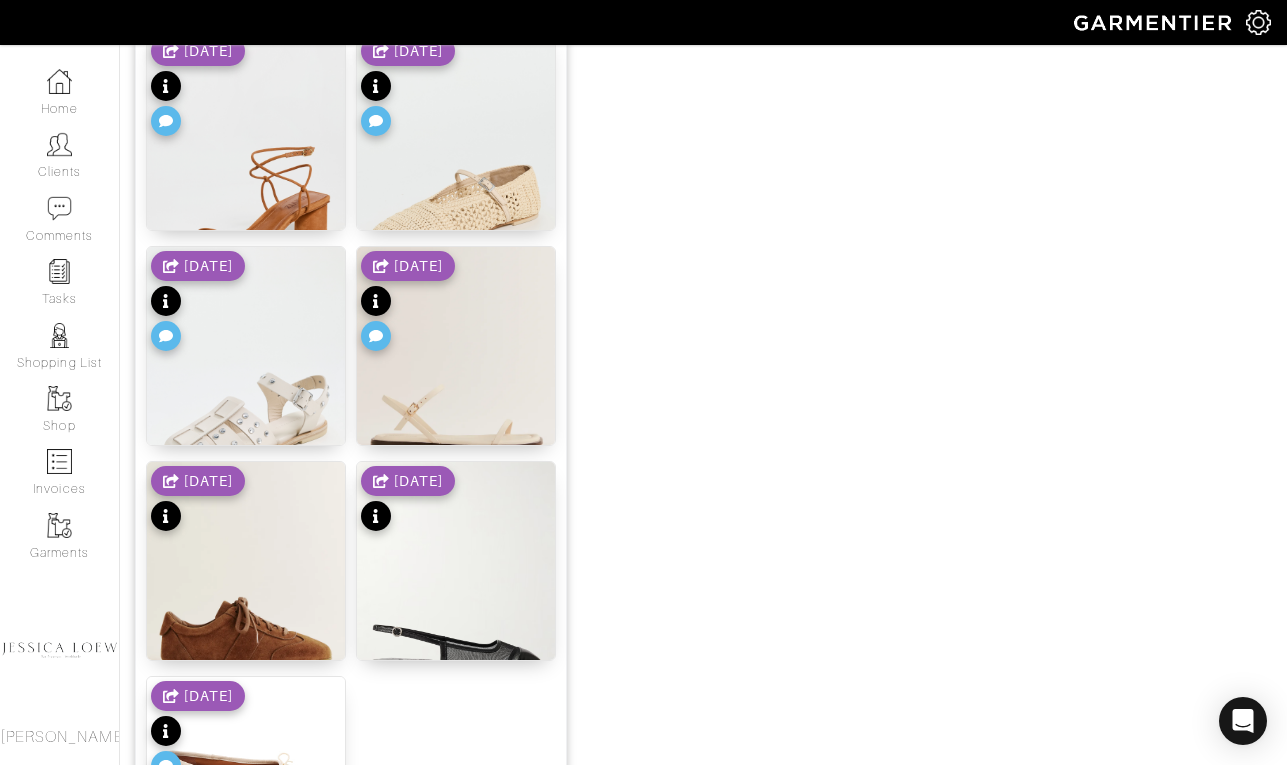 scroll, scrollTop: 1591, scrollLeft: 0, axis: vertical 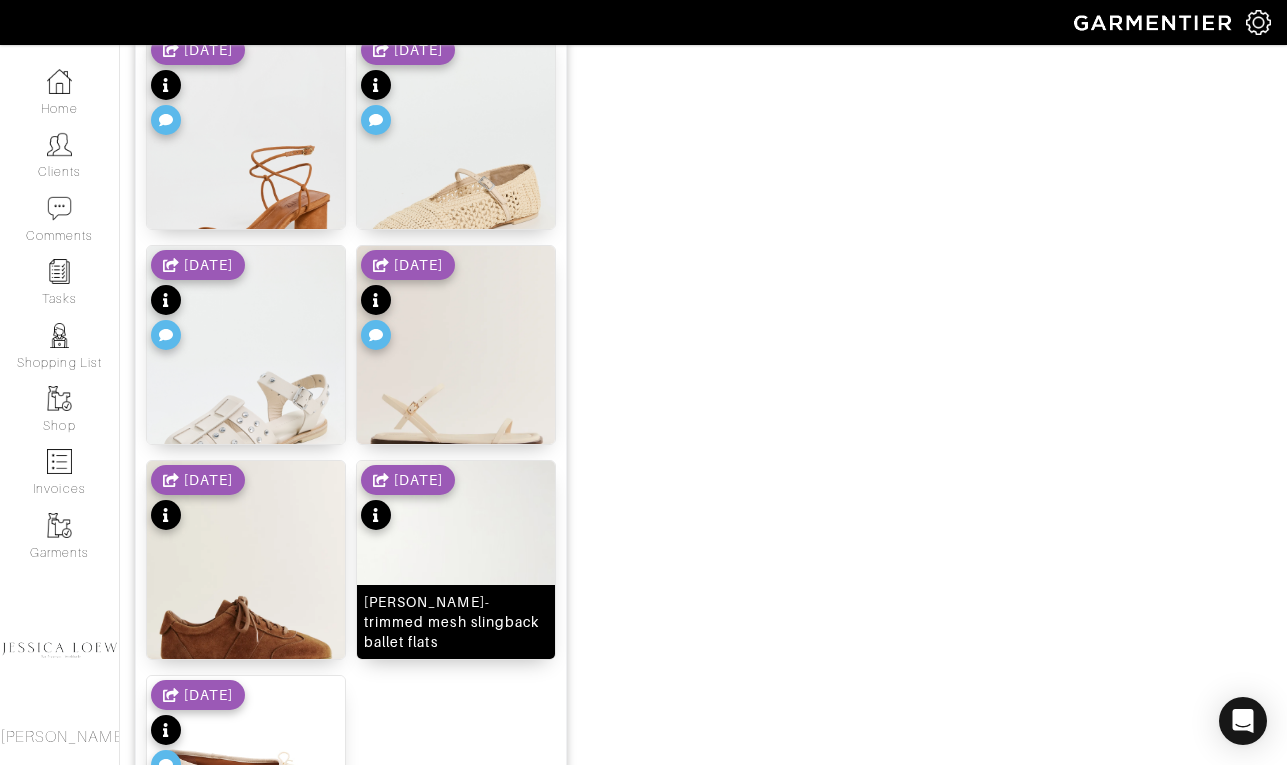 click at bounding box center (456, 593) 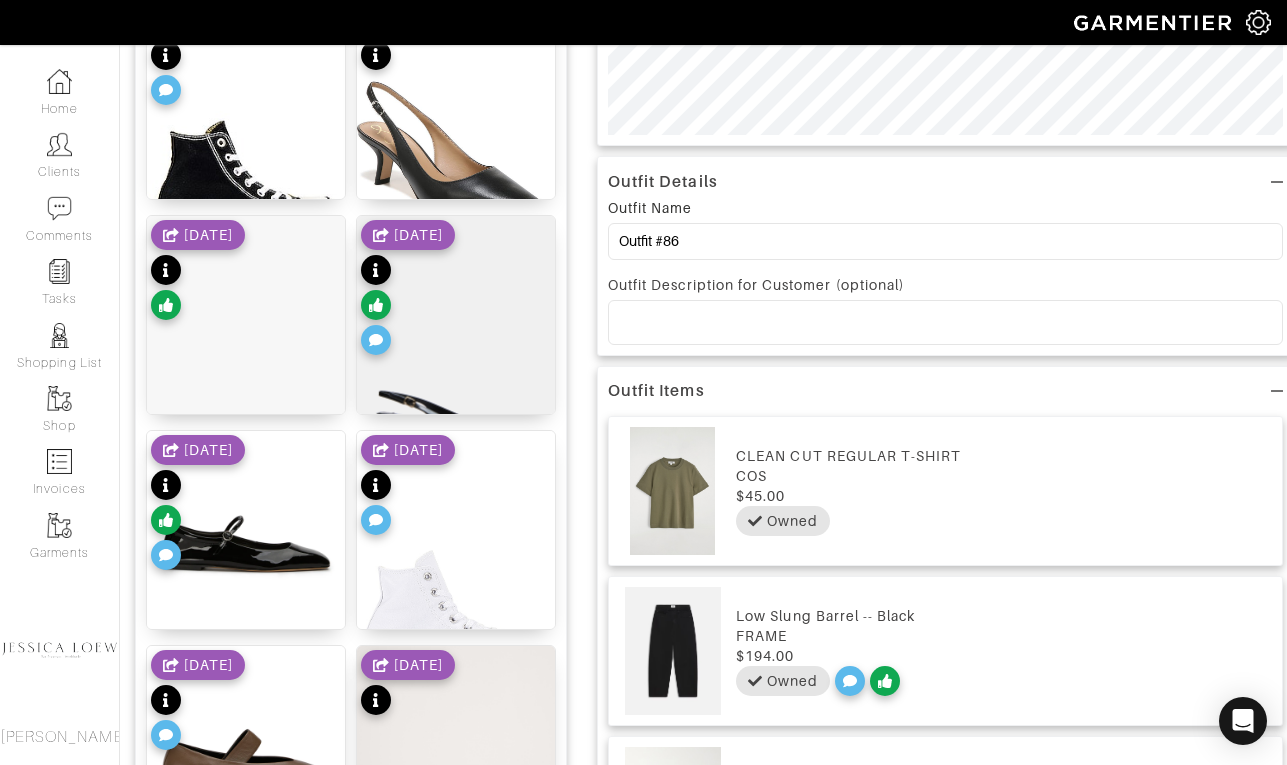 scroll, scrollTop: 0, scrollLeft: 0, axis: both 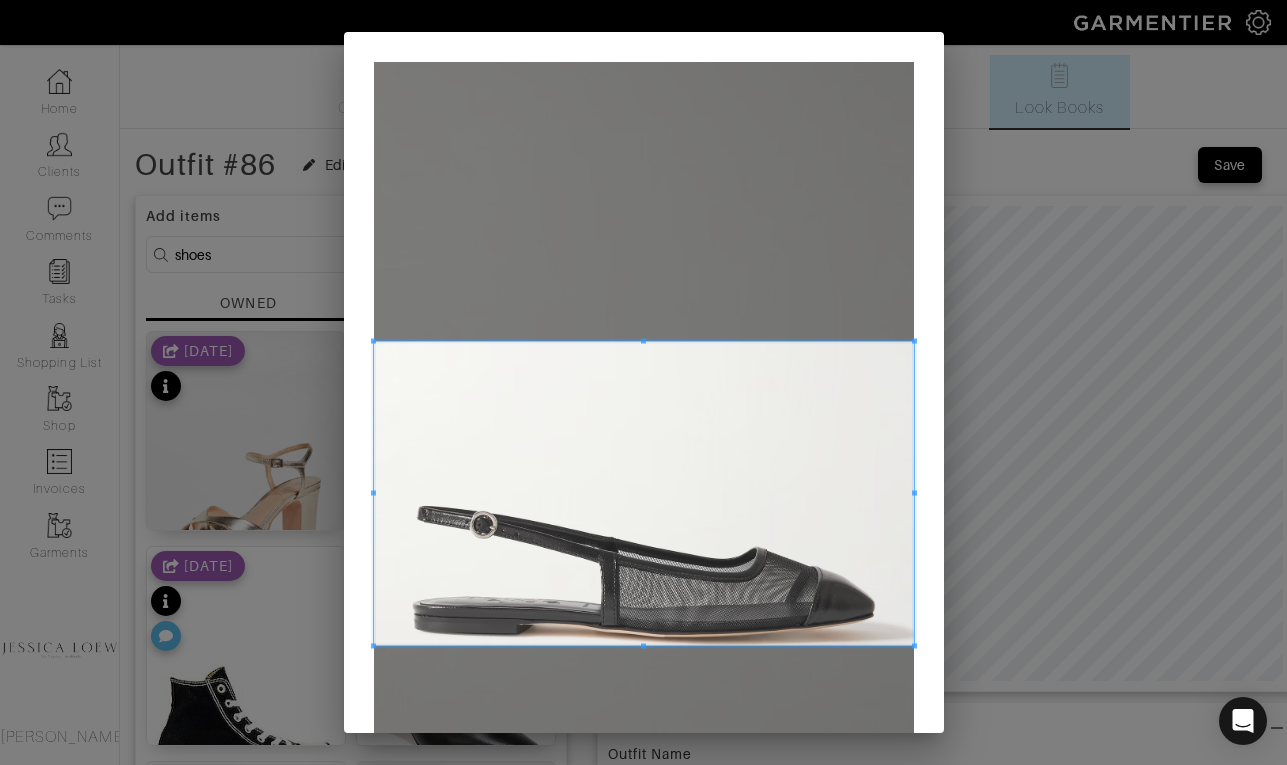 click at bounding box center [644, 494] 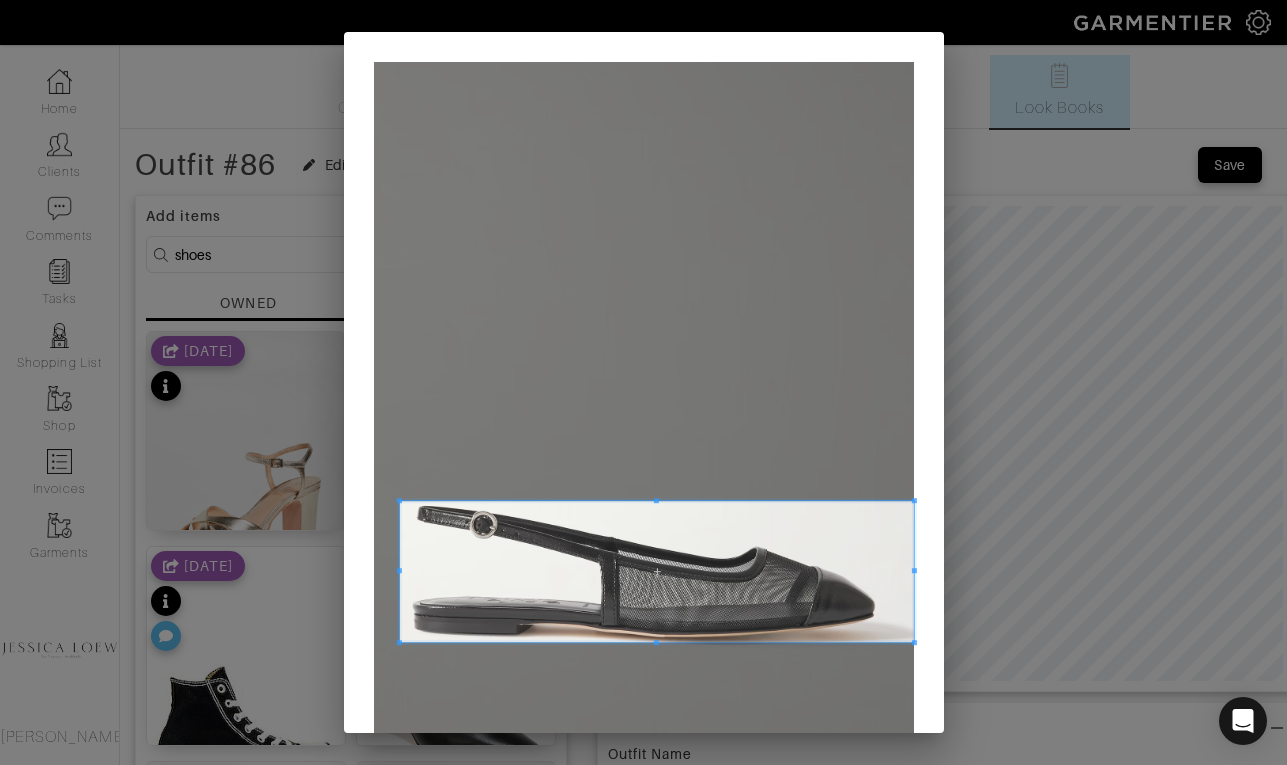 click at bounding box center [398, 500] 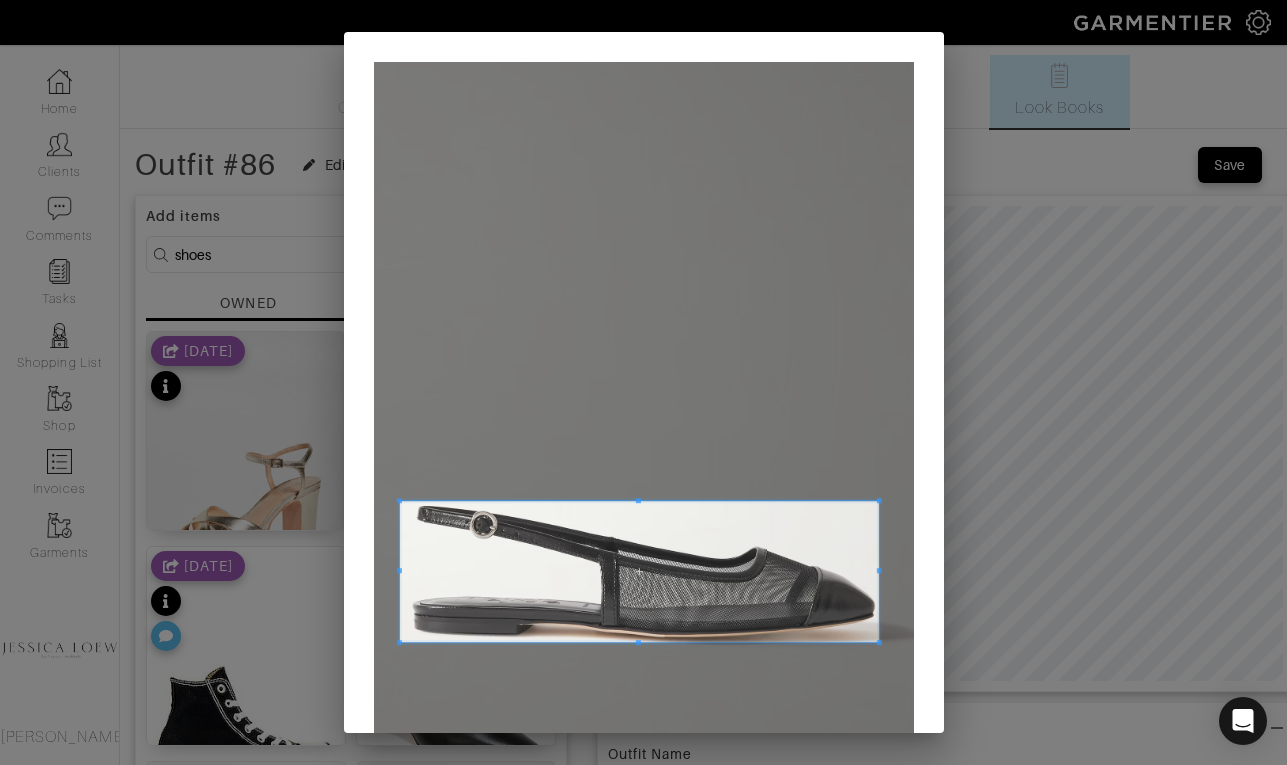 click at bounding box center (879, 571) 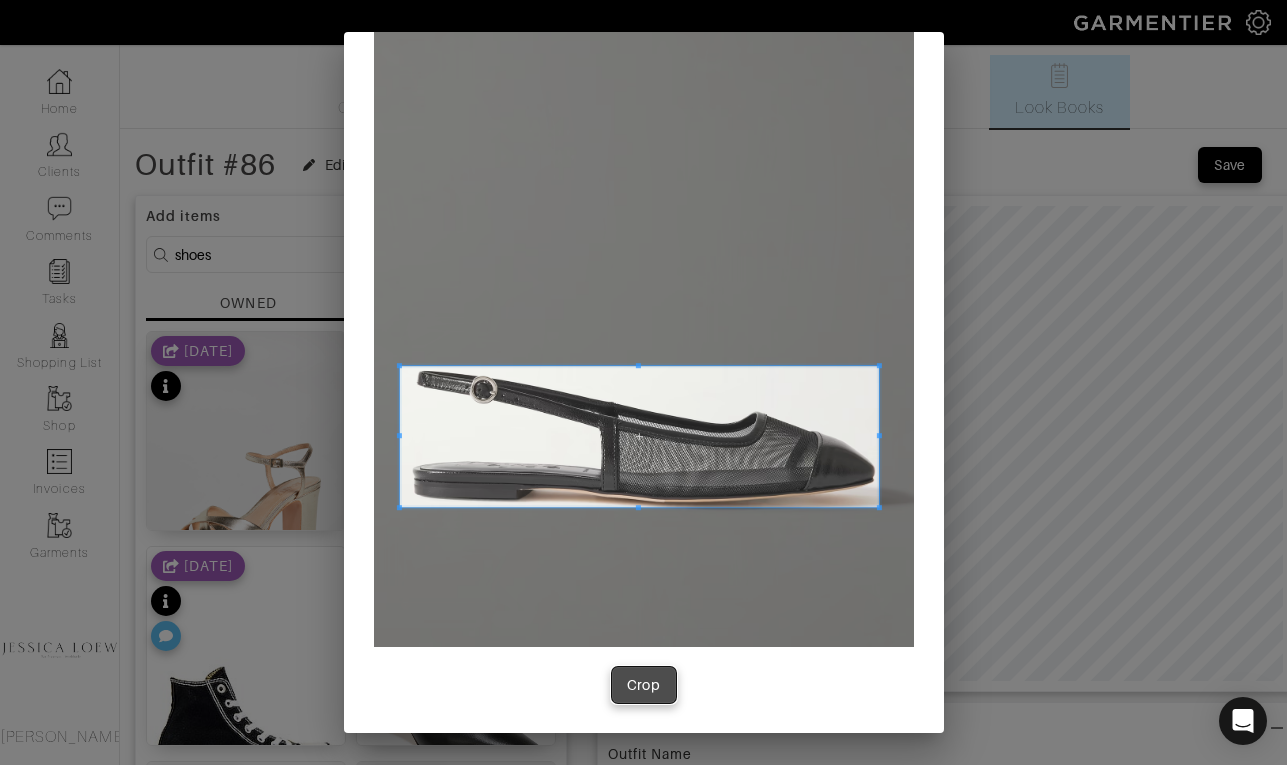 click on "Crop" at bounding box center [644, 685] 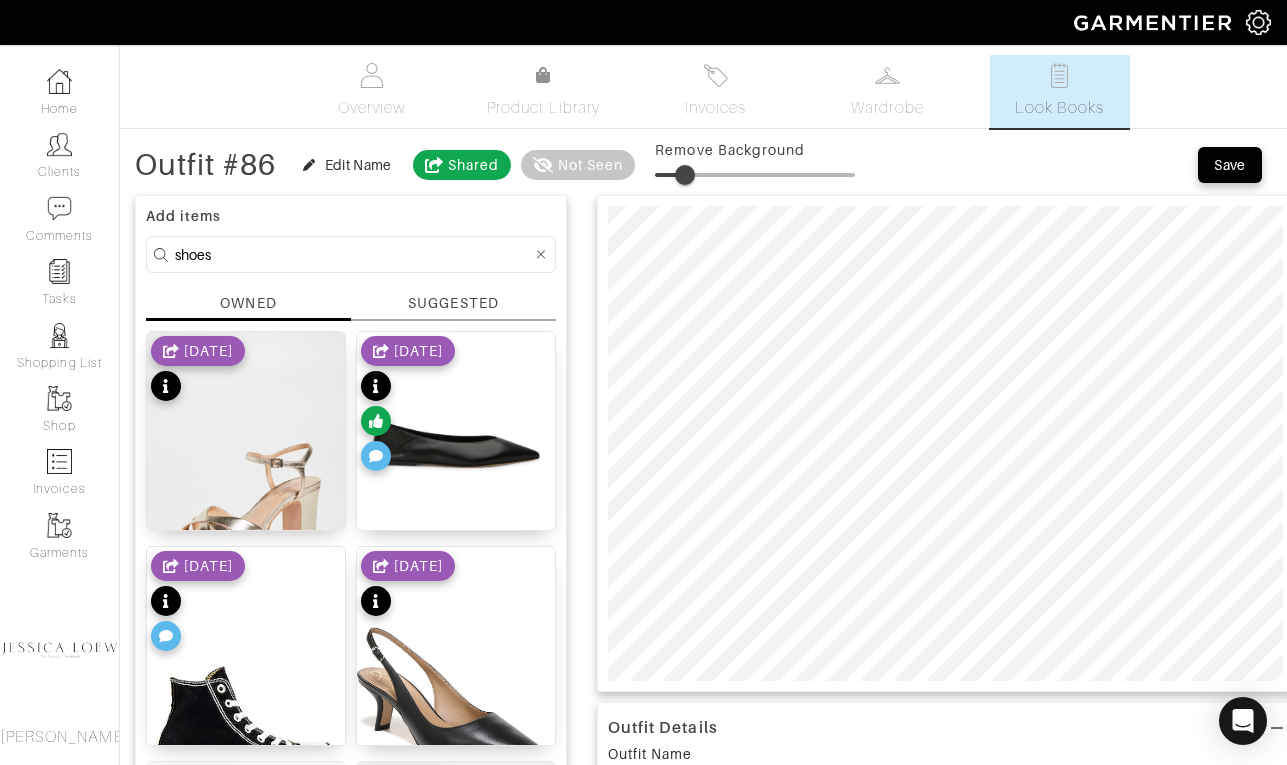 type on "16" 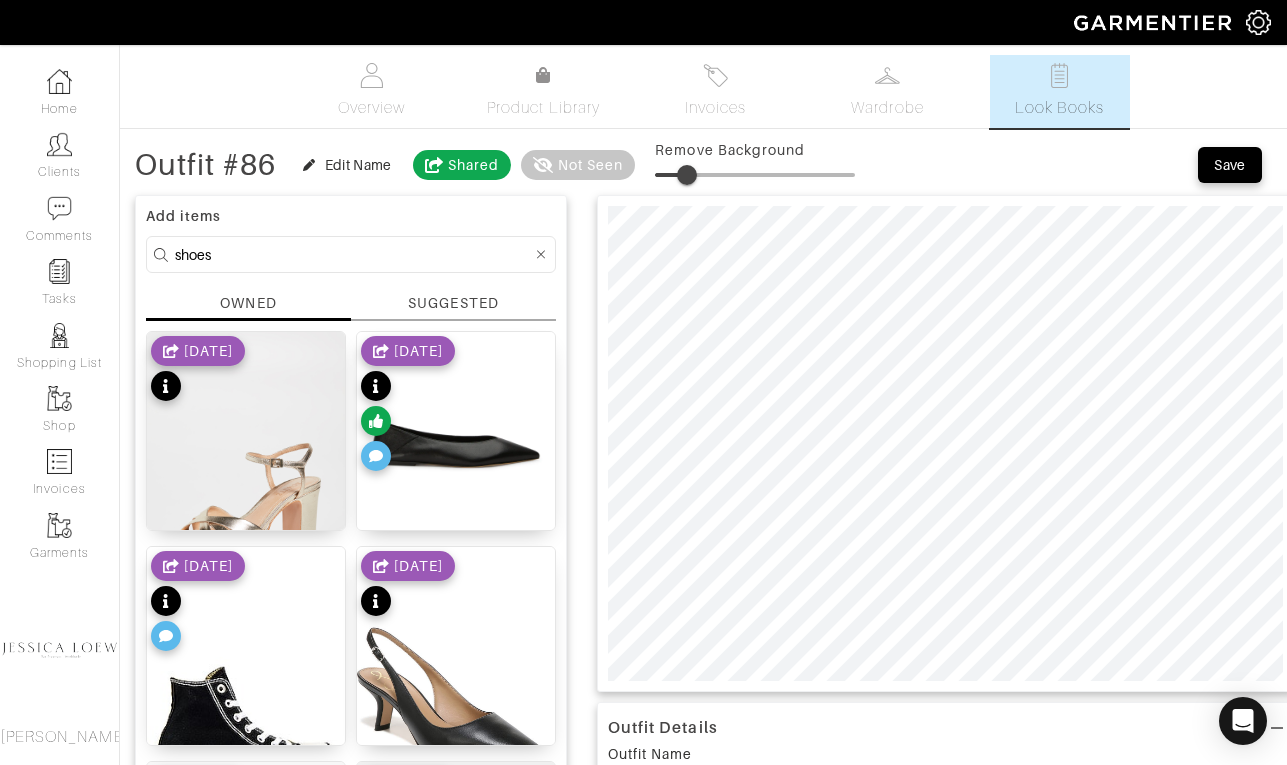 drag, startPoint x: 667, startPoint y: 176, endPoint x: 690, endPoint y: 184, distance: 24.351591 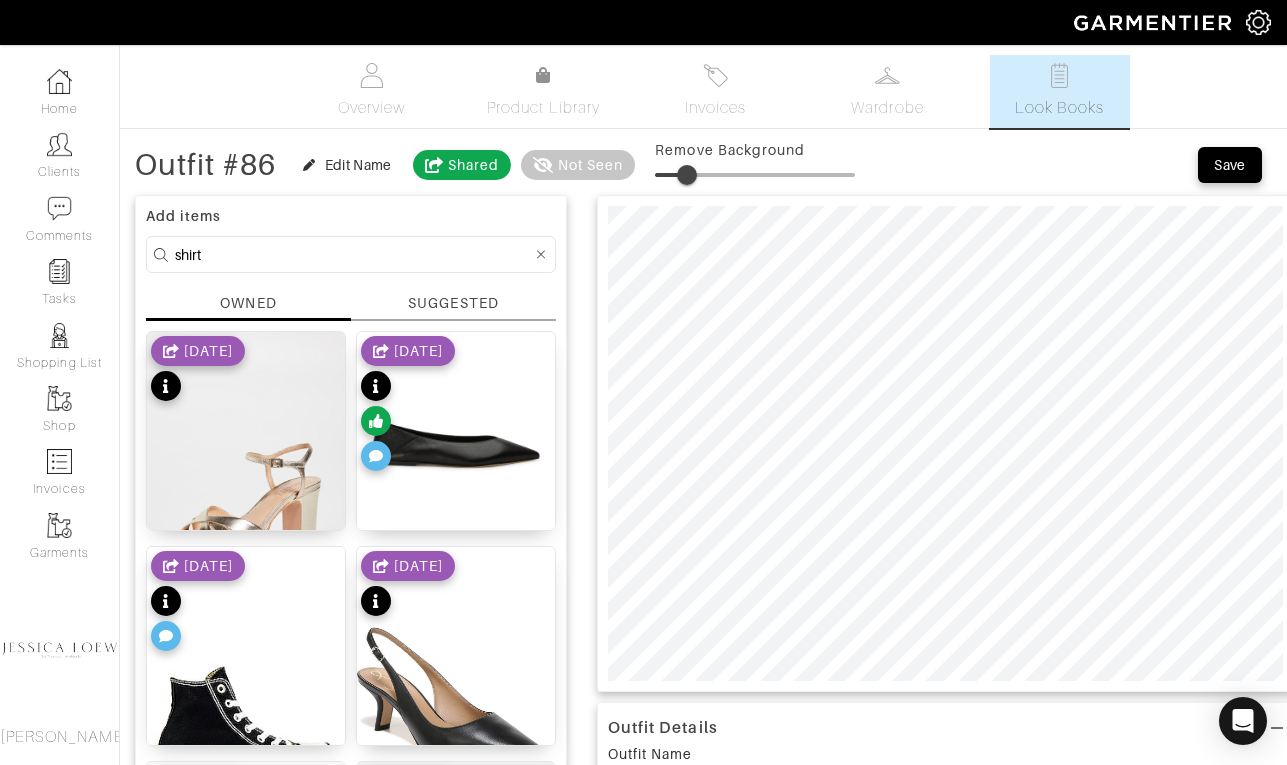 type on "shirt" 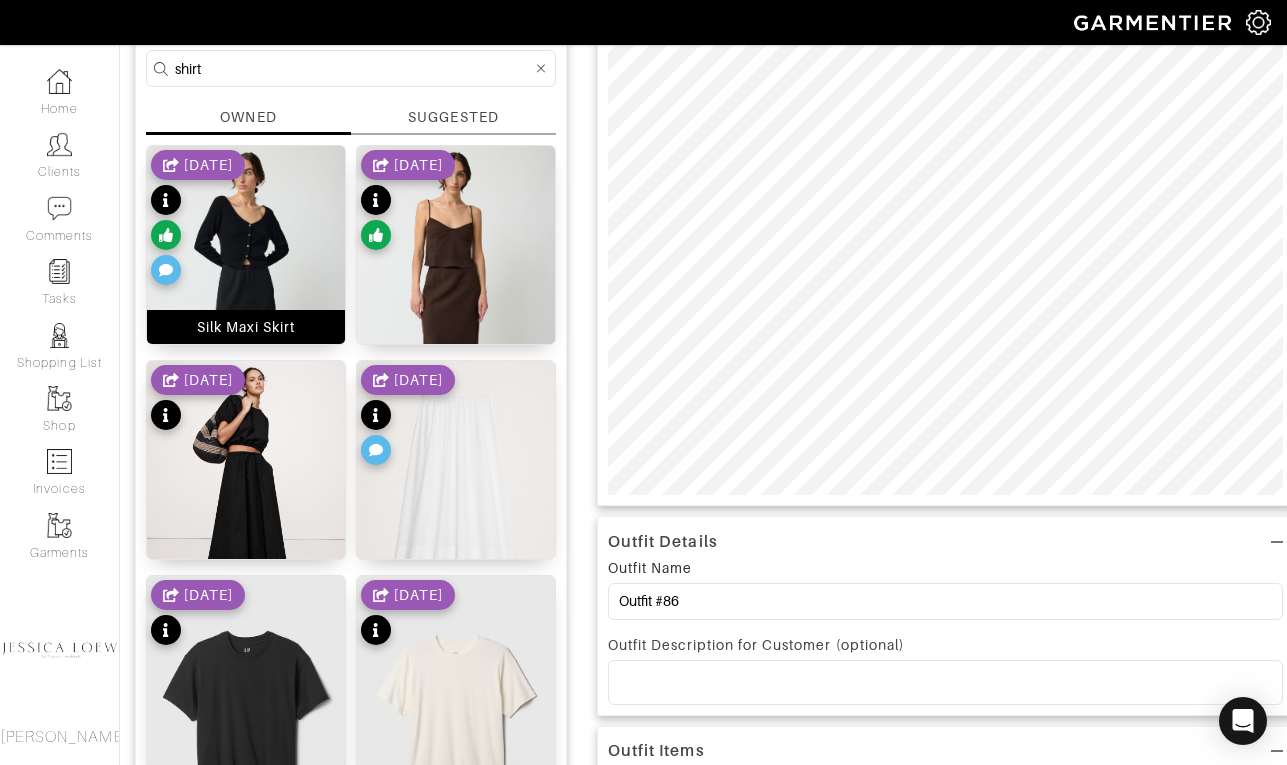 scroll, scrollTop: 170, scrollLeft: 0, axis: vertical 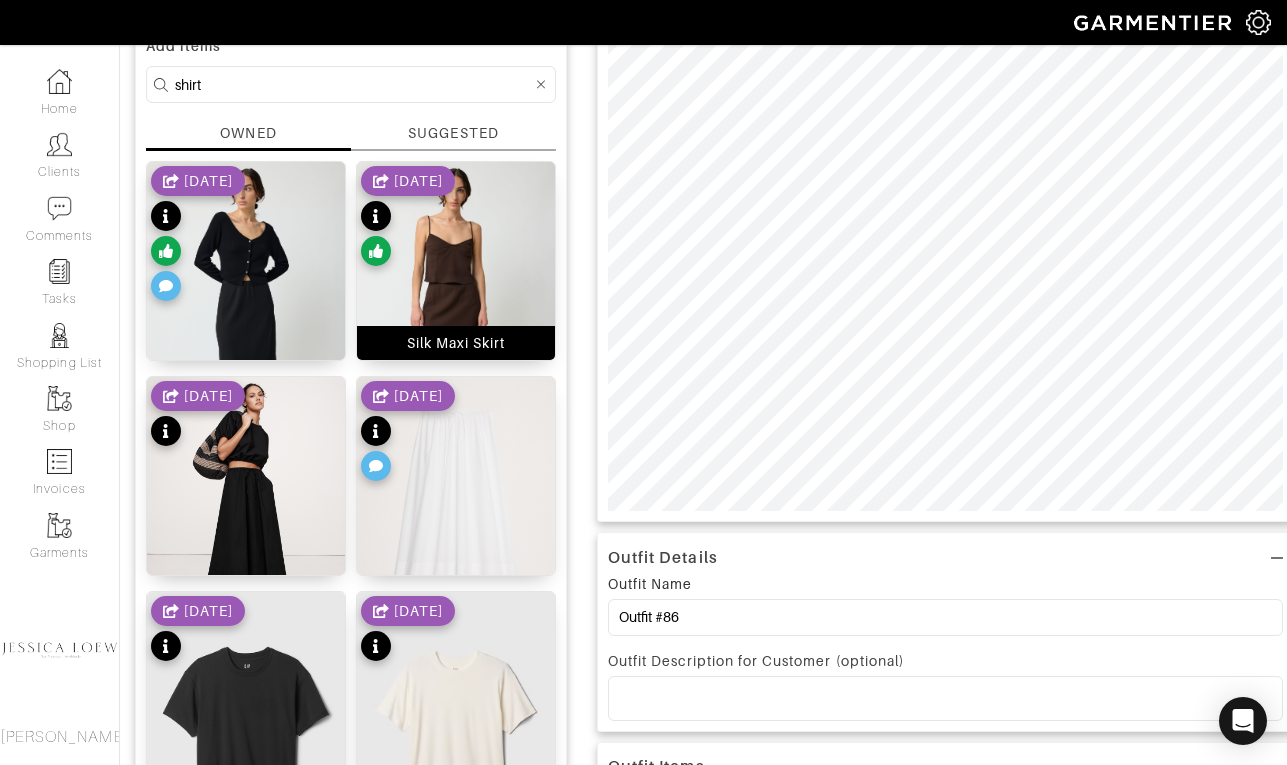 type on "12" 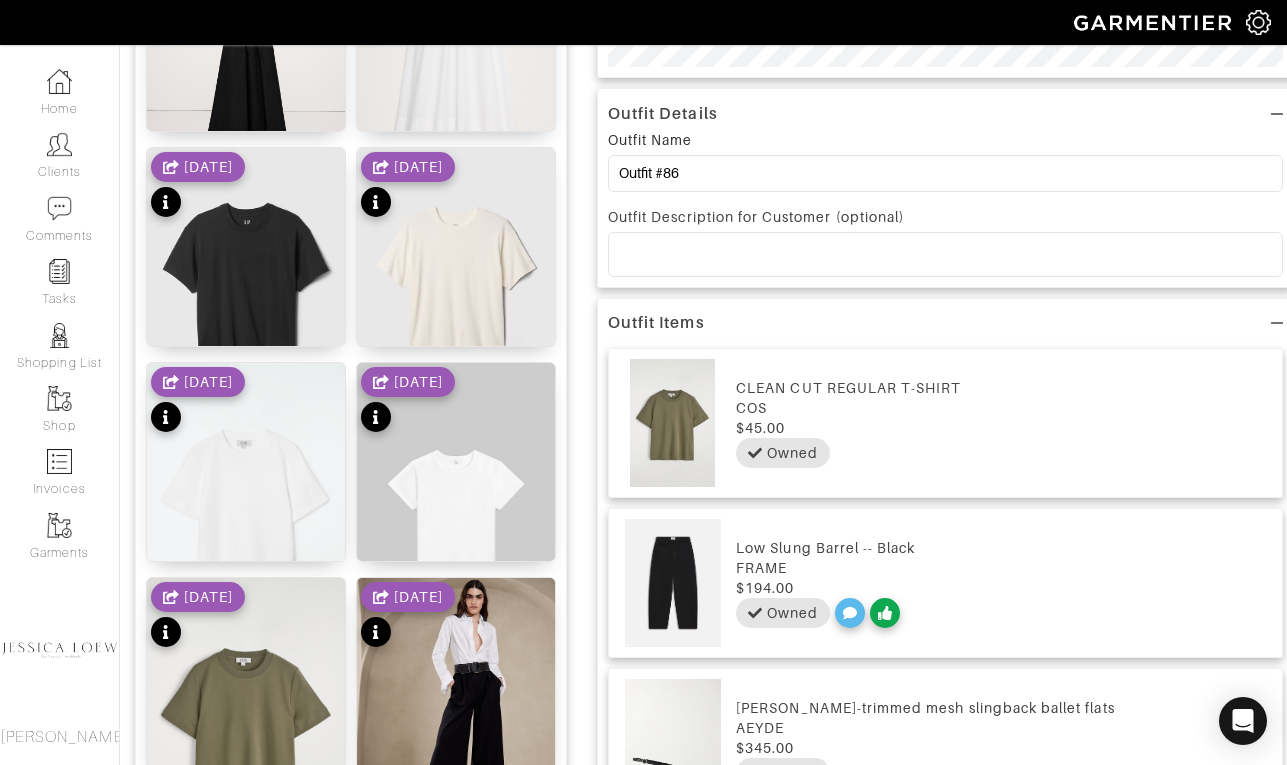 scroll, scrollTop: 615, scrollLeft: 0, axis: vertical 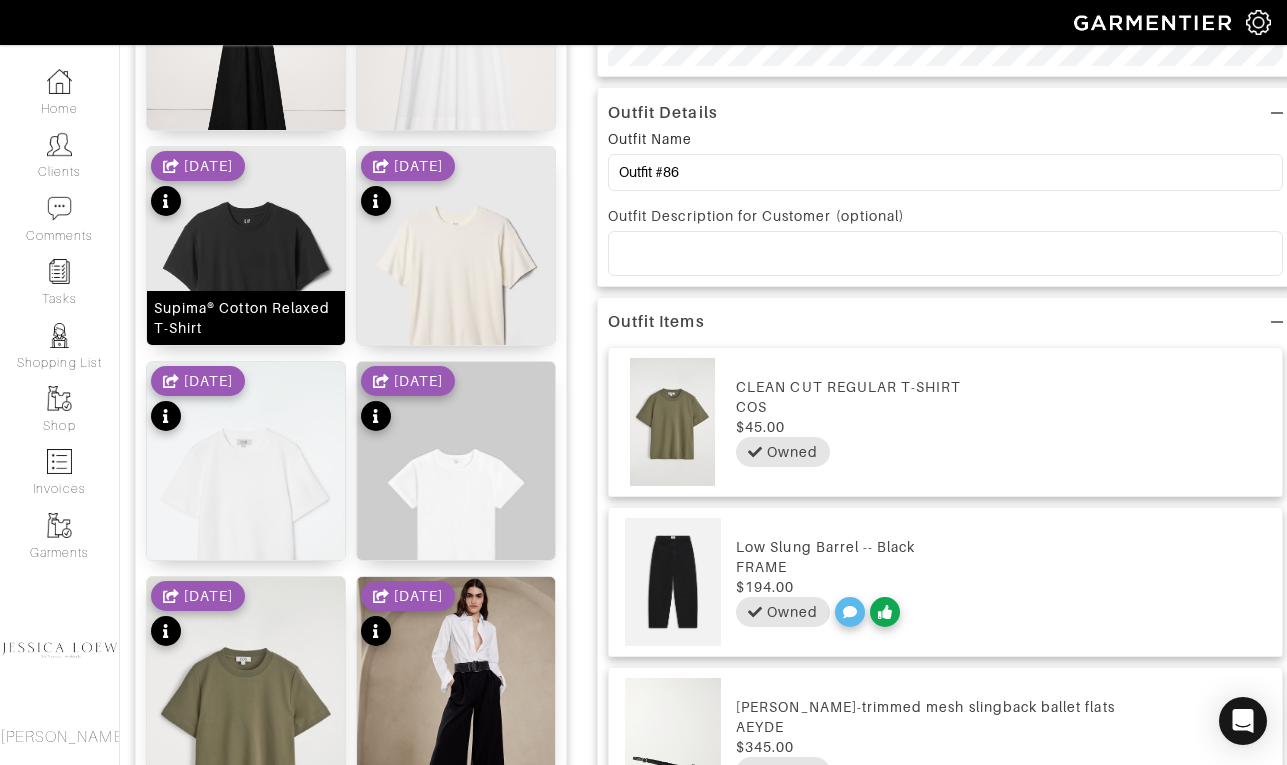 click at bounding box center [246, 279] 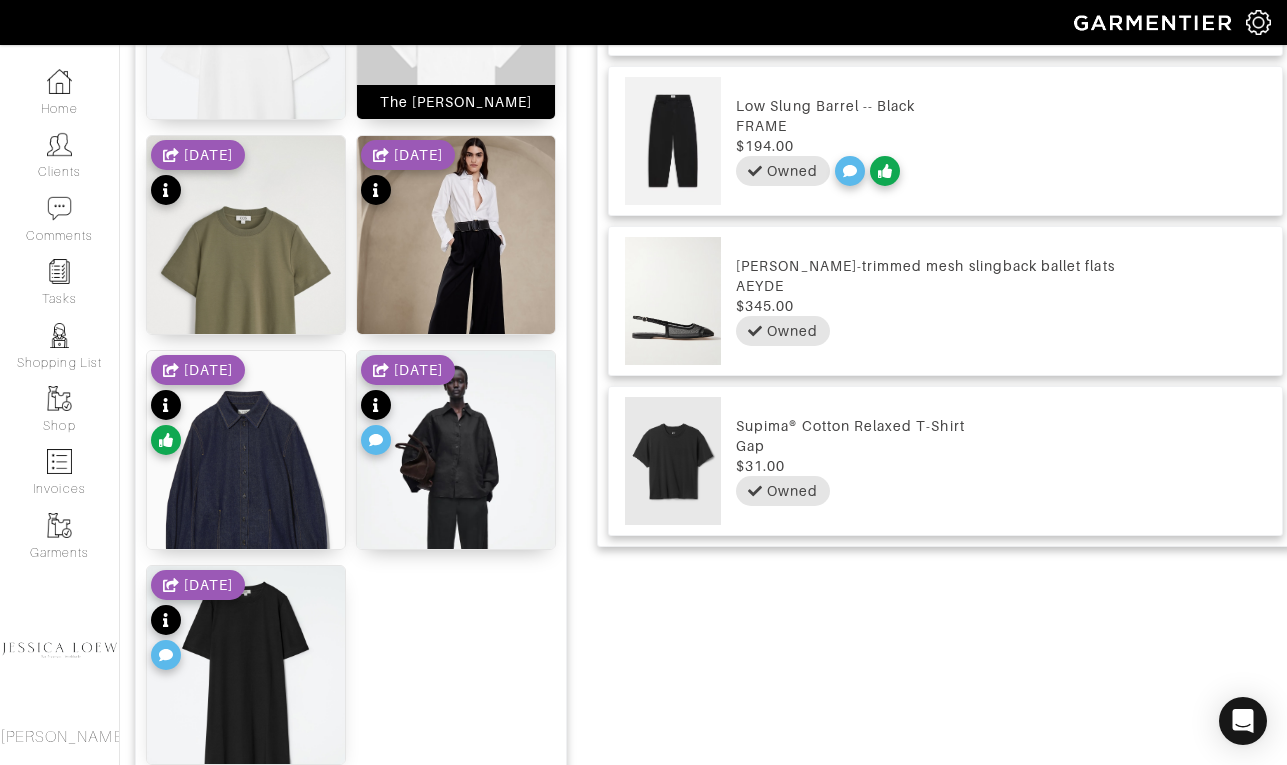 scroll, scrollTop: 1057, scrollLeft: 0, axis: vertical 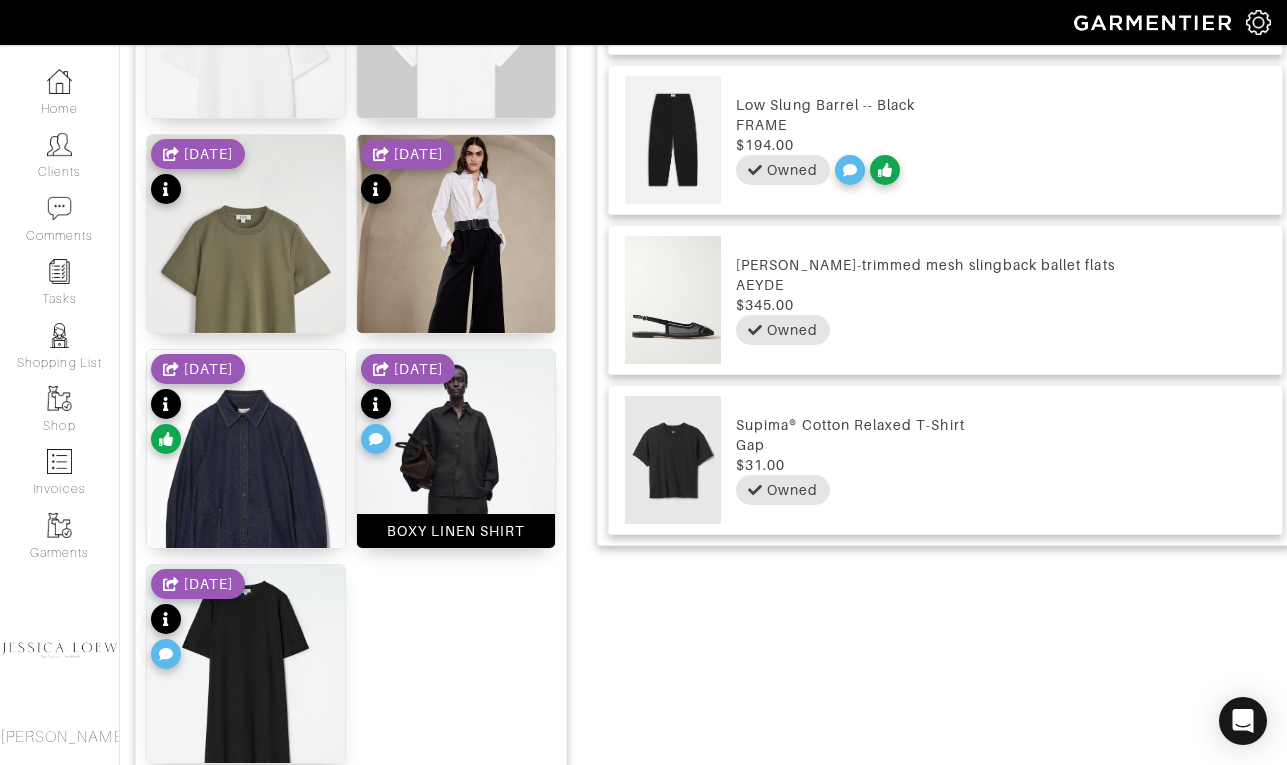 click at bounding box center [456, 498] 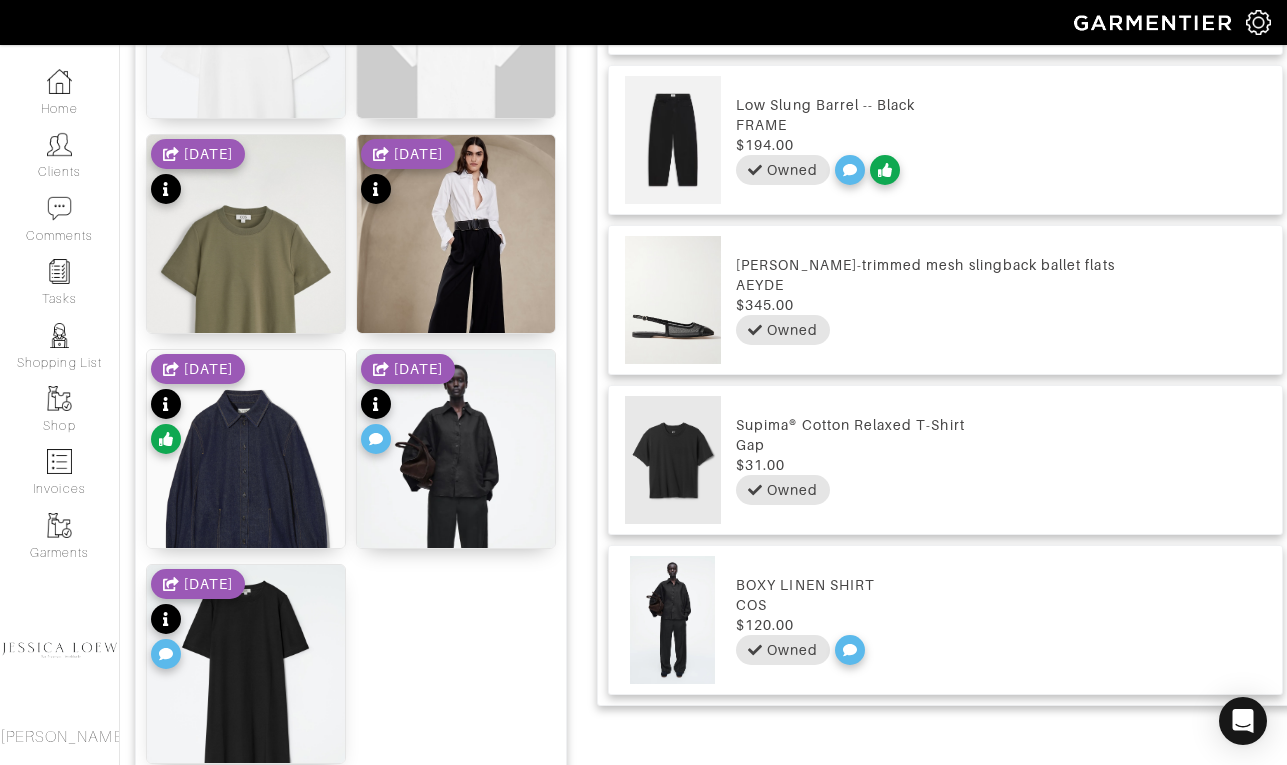 scroll, scrollTop: 0, scrollLeft: 0, axis: both 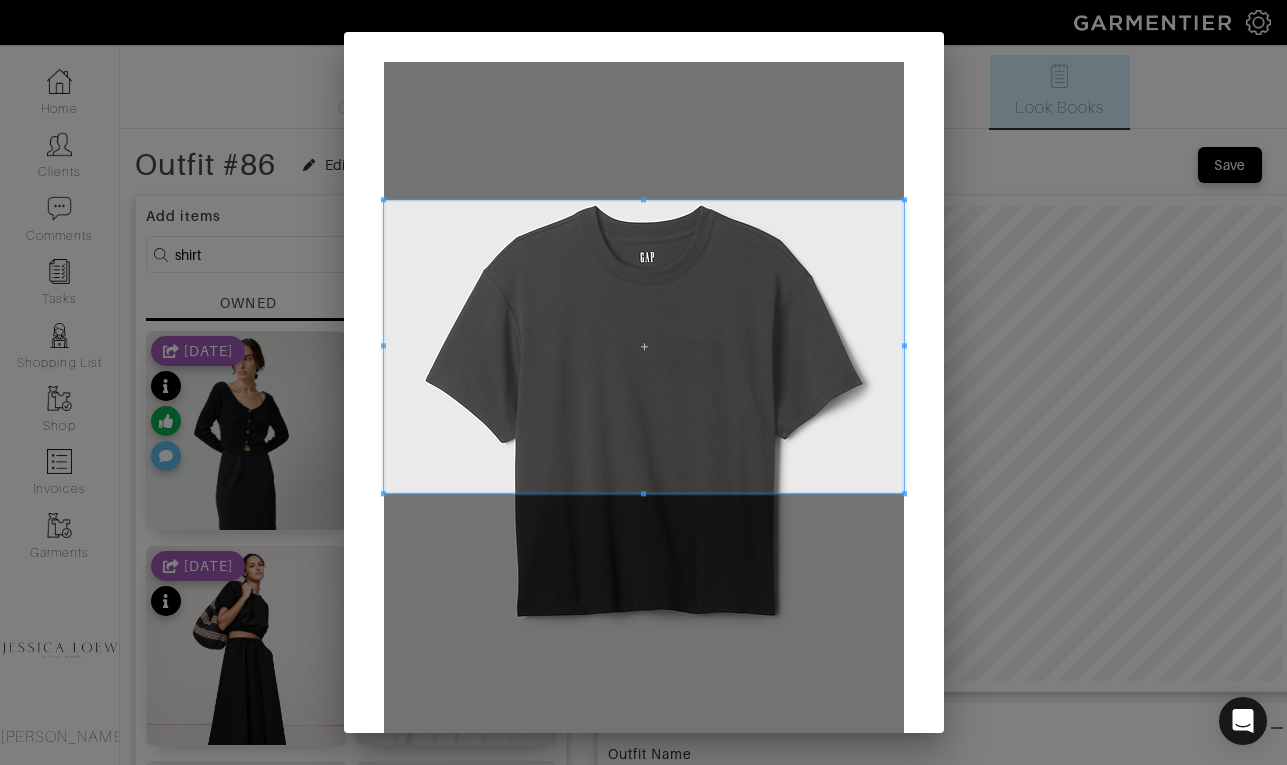 click at bounding box center (644, 346) 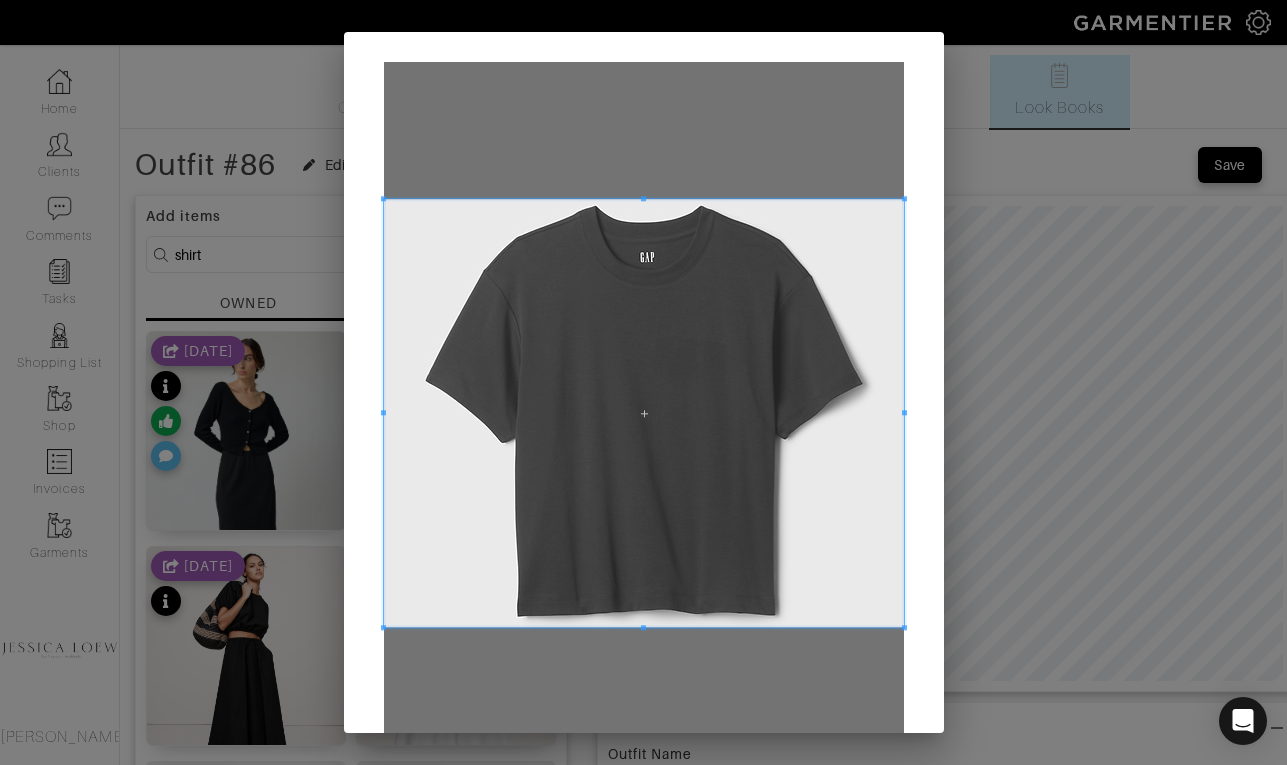 click at bounding box center (644, 413) 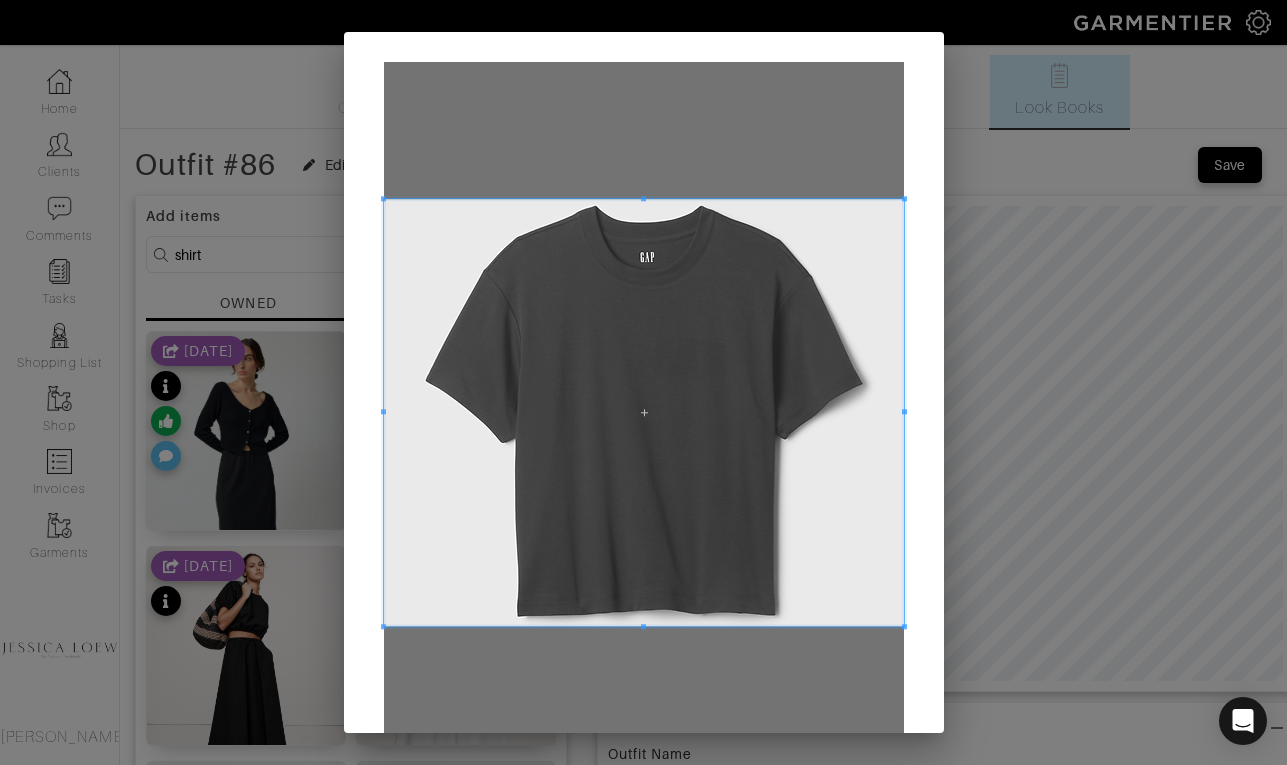 click on "Crop" at bounding box center [644, 436] 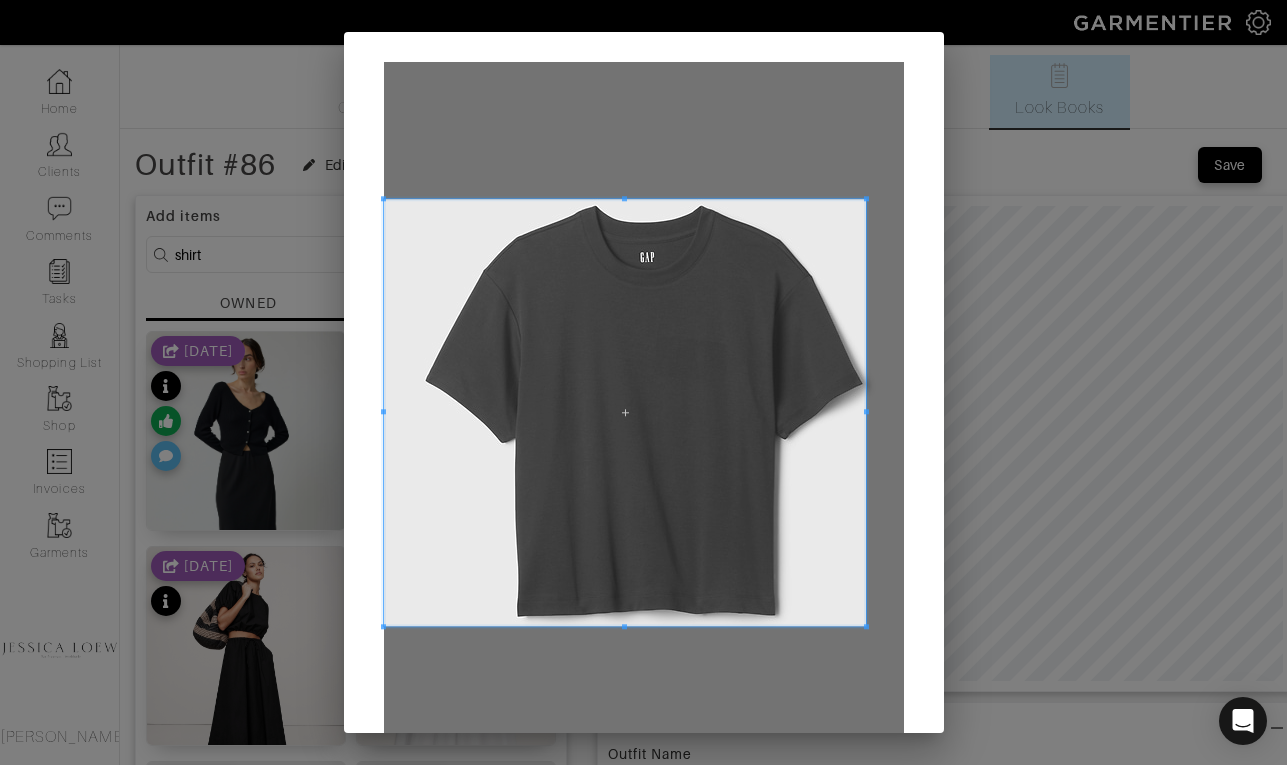 click at bounding box center [866, 412] 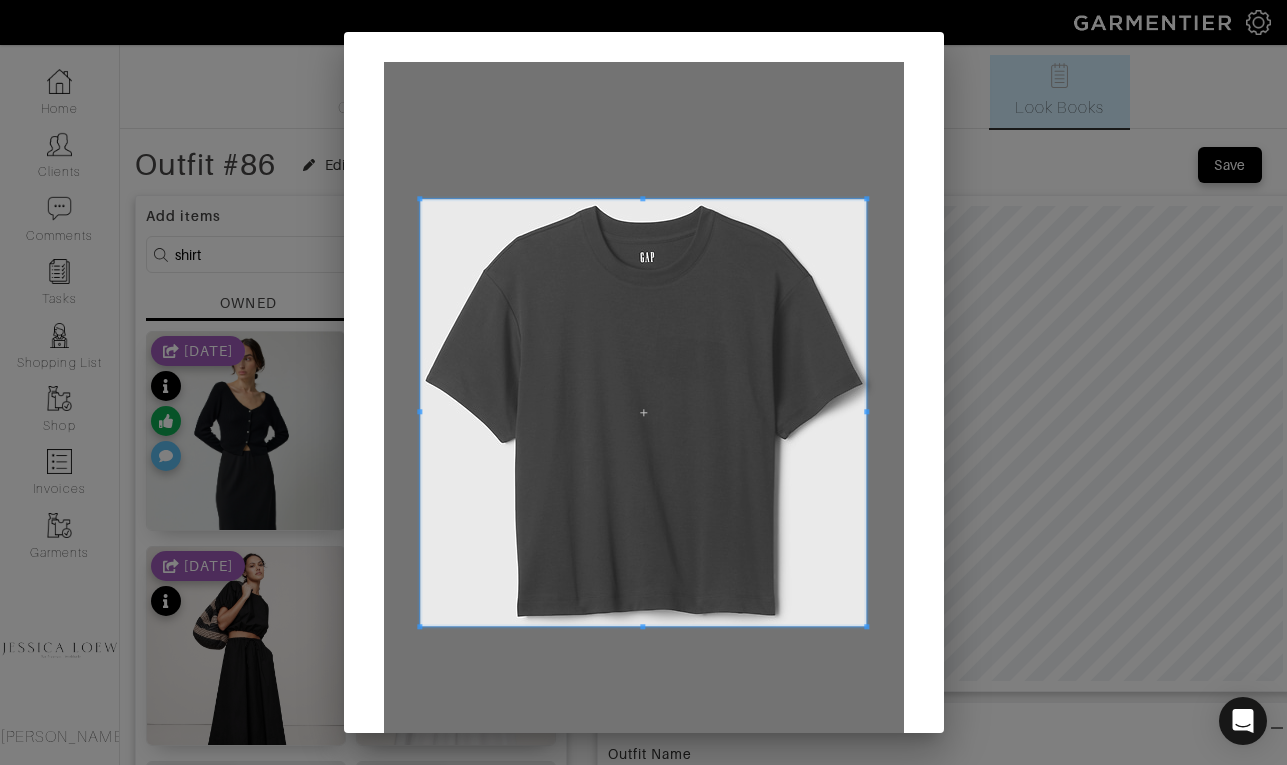 click at bounding box center (643, 412) 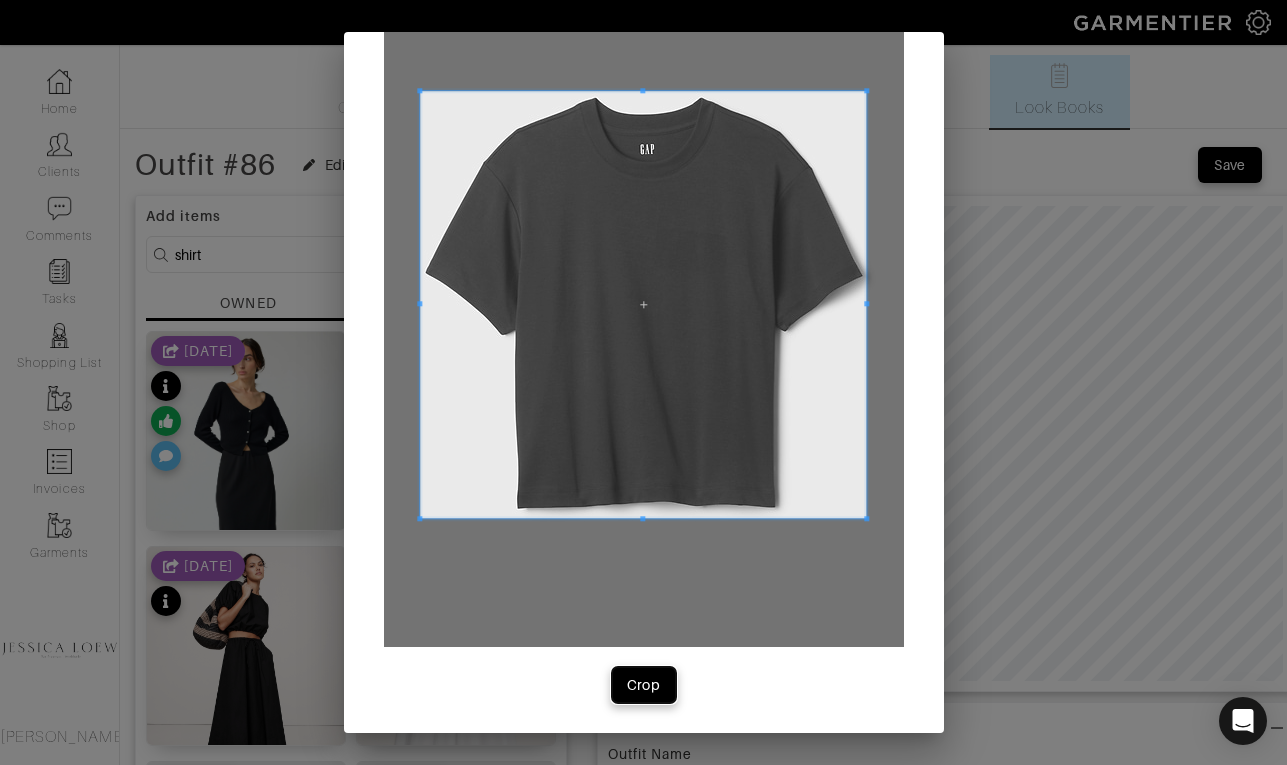 click on "Crop" at bounding box center (644, 685) 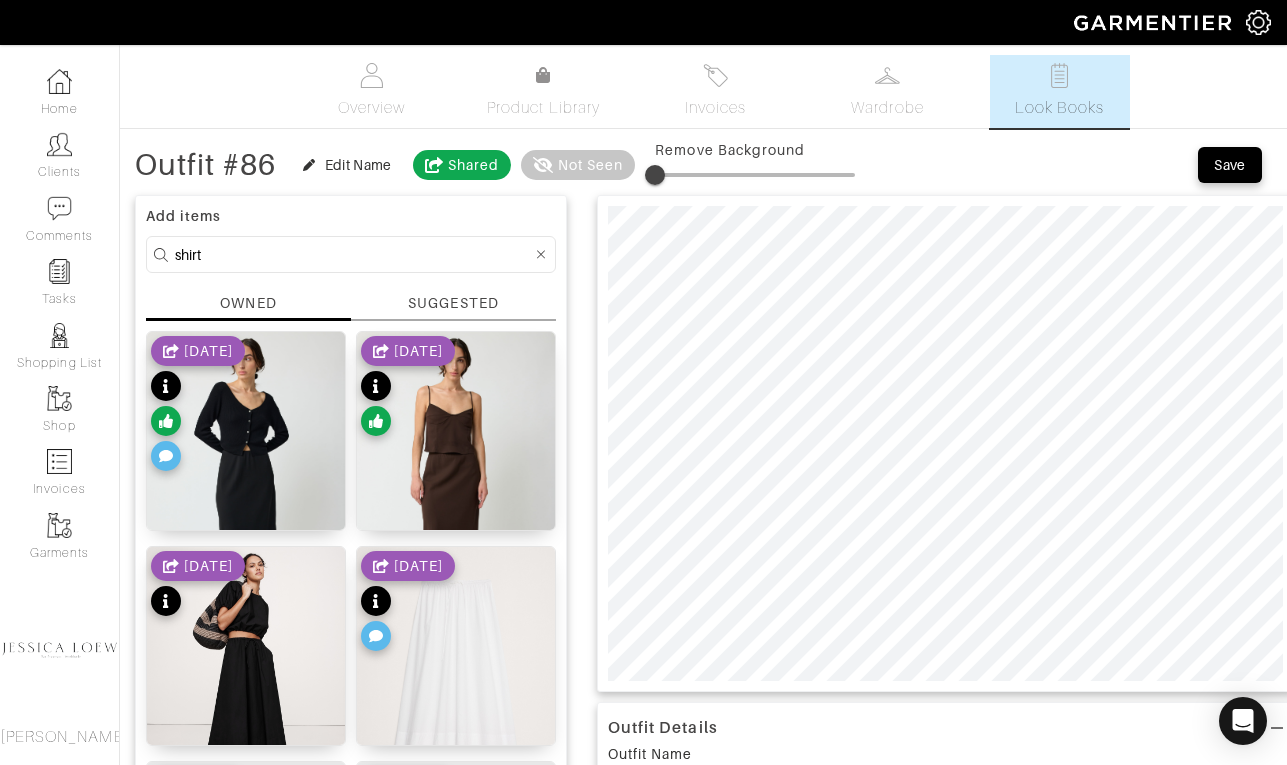 type on "15" 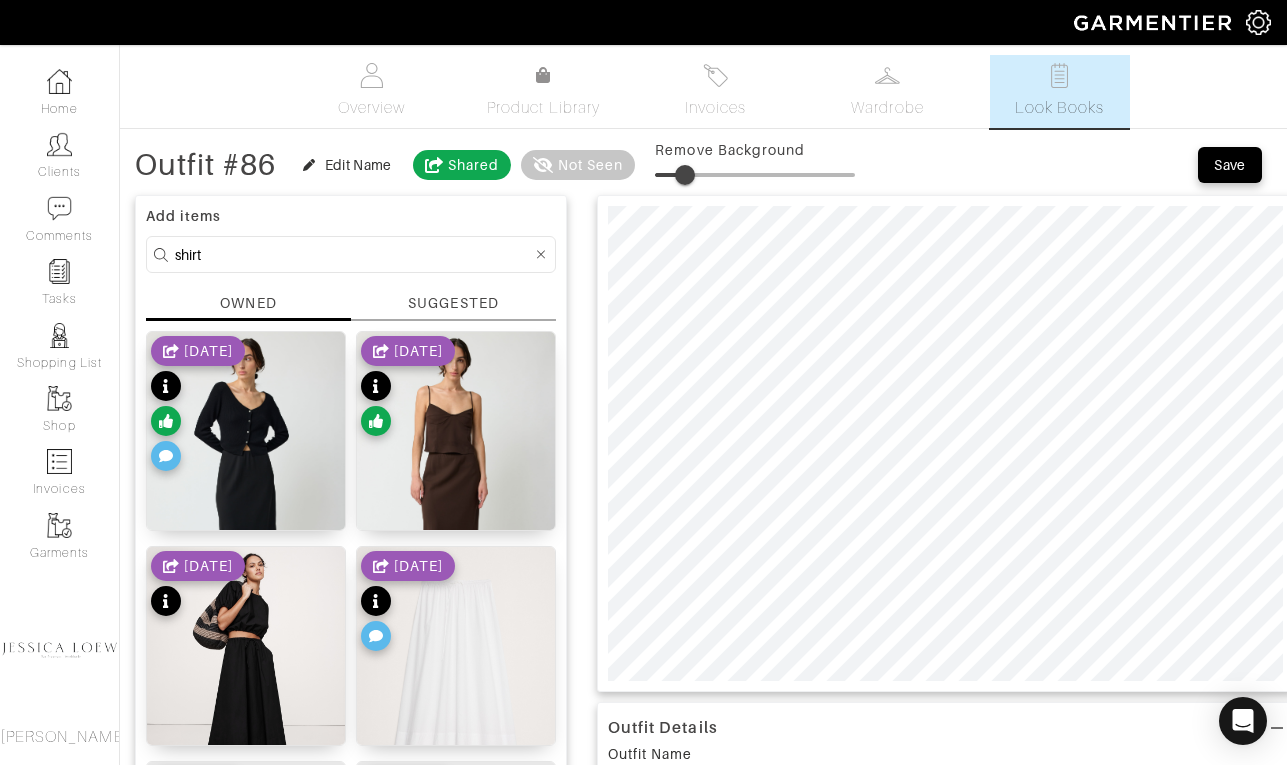 click at bounding box center [755, 175] 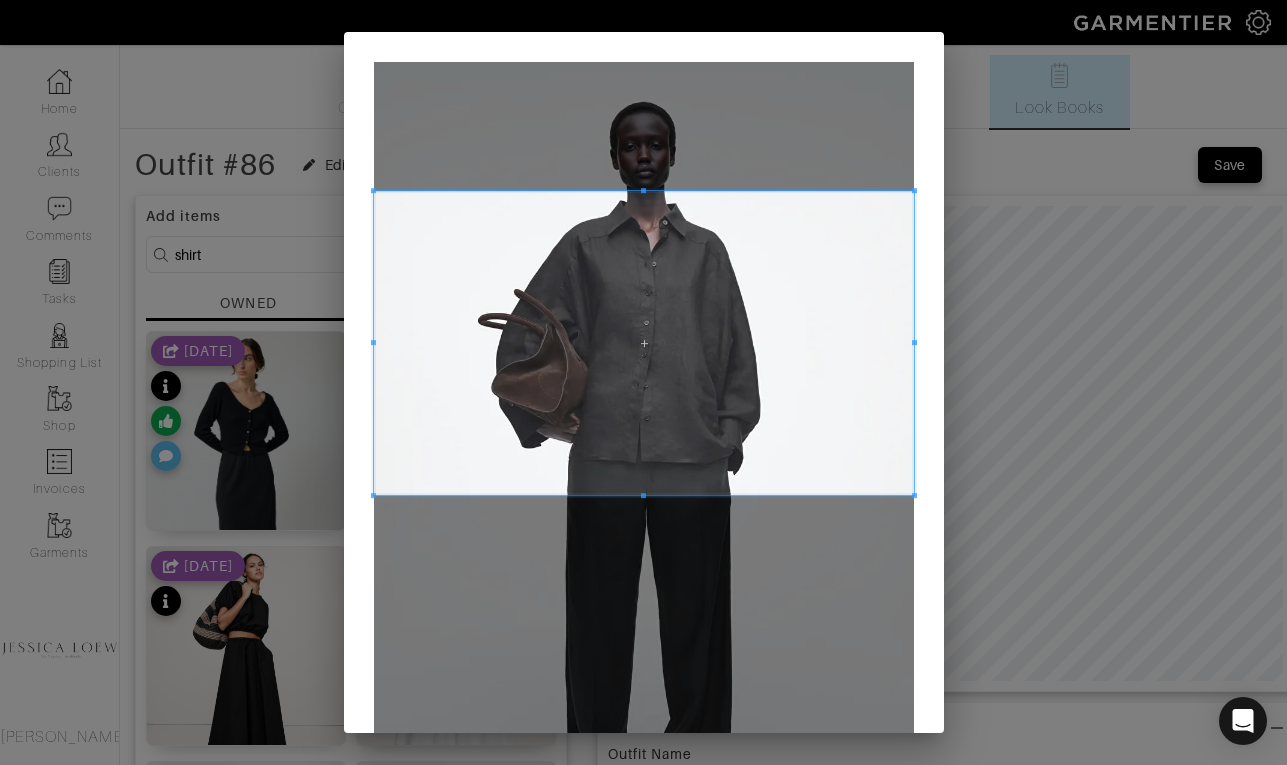 click at bounding box center [644, 343] 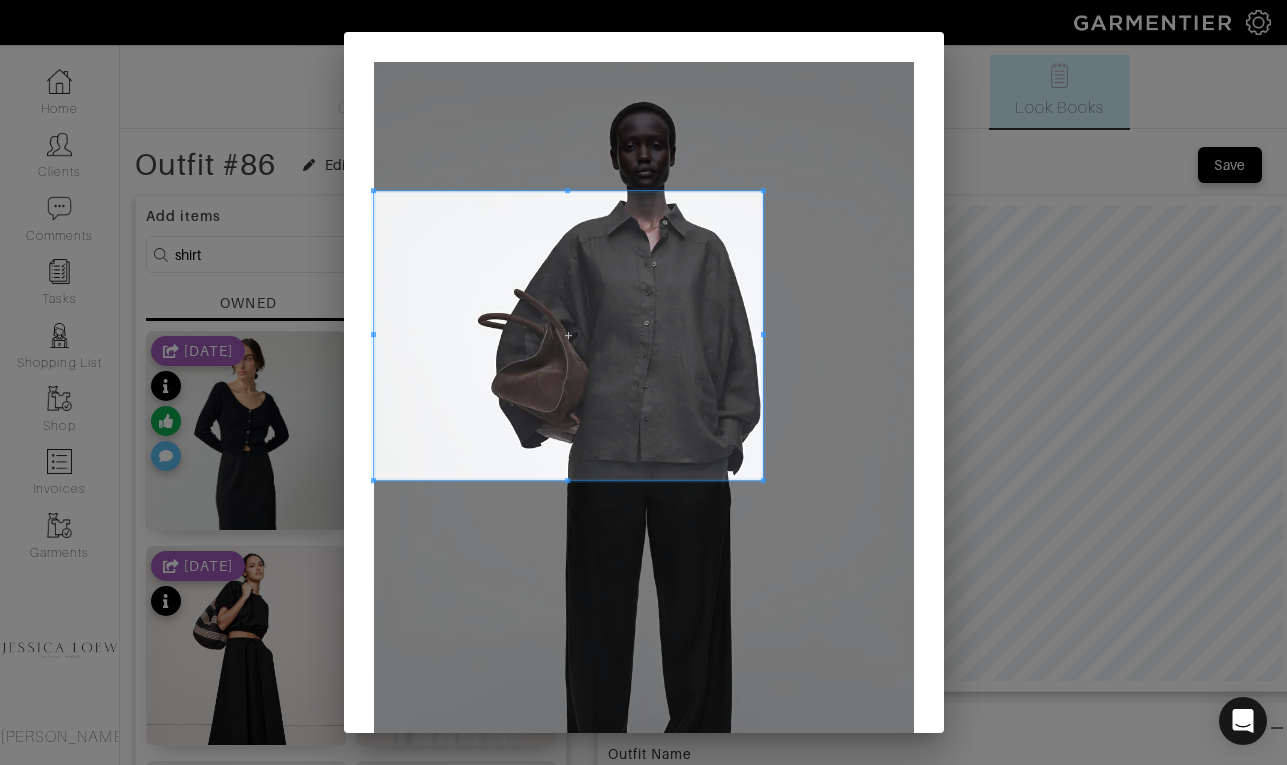click at bounding box center [763, 480] 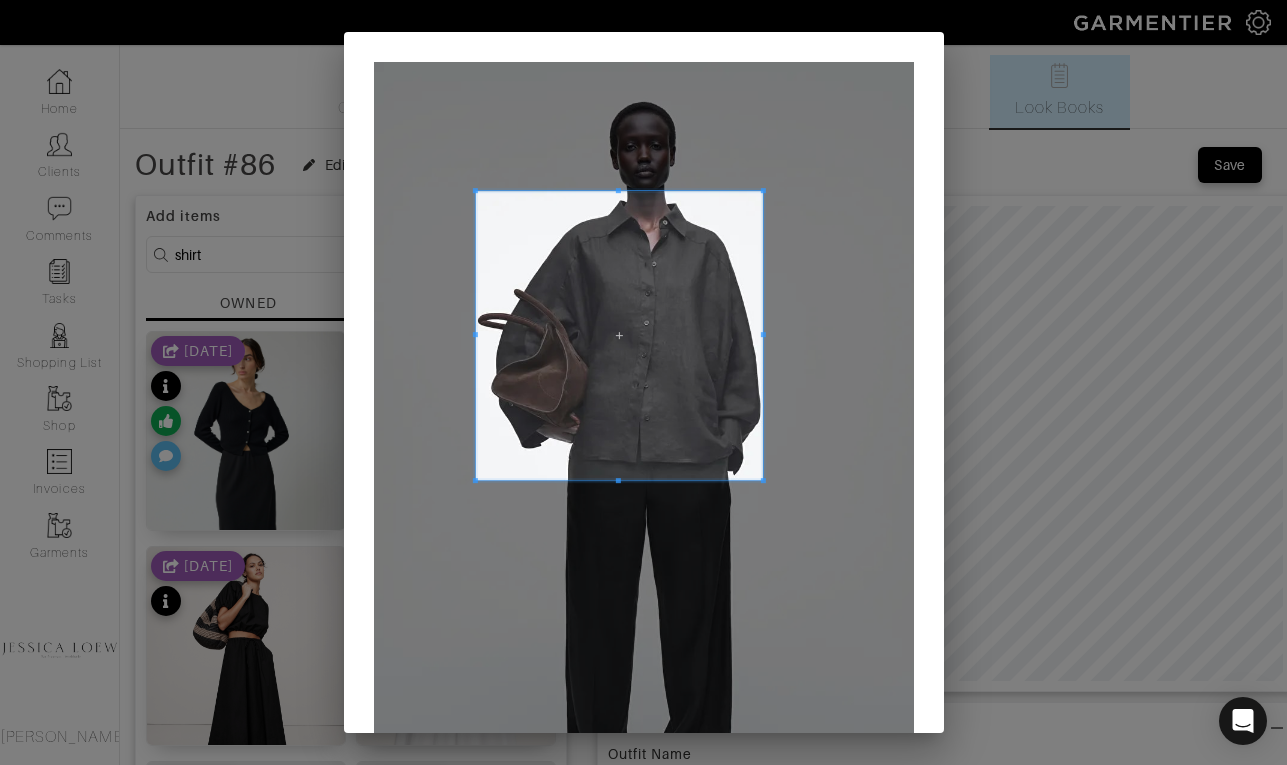 click at bounding box center [618, 335] 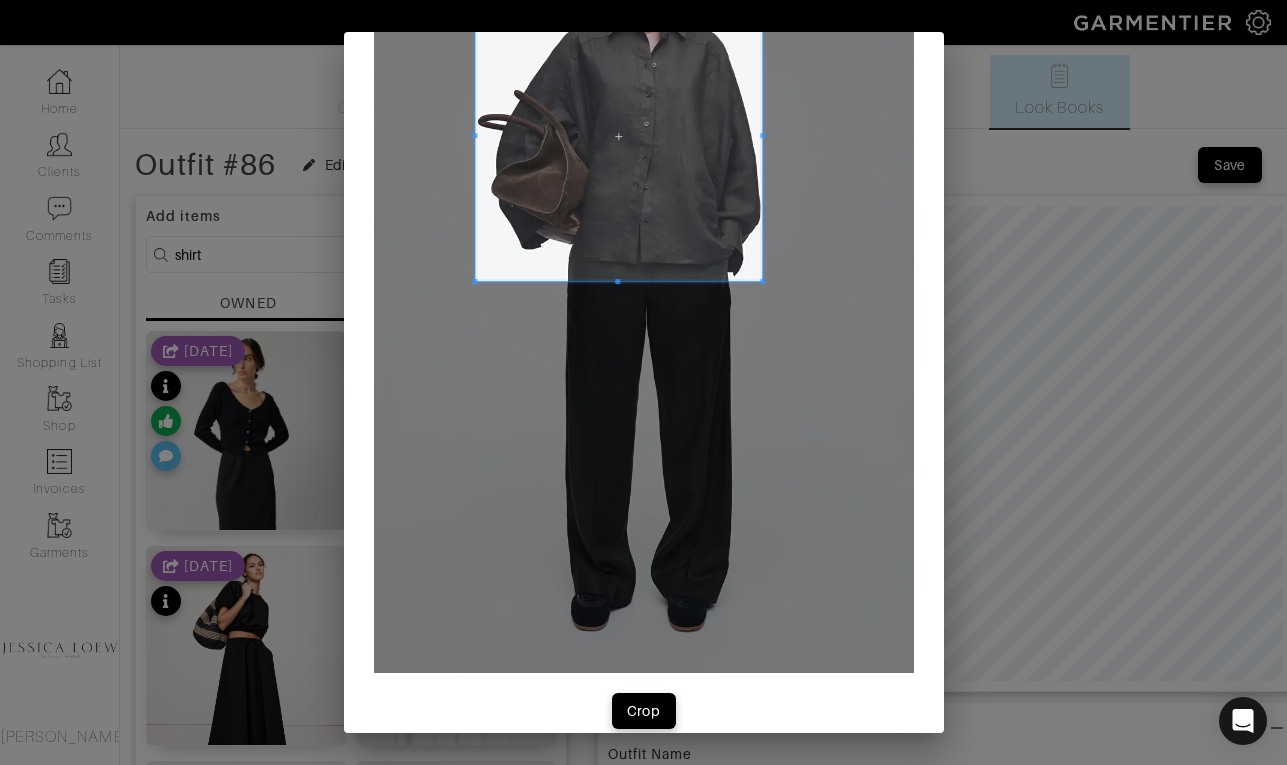 scroll, scrollTop: 225, scrollLeft: 0, axis: vertical 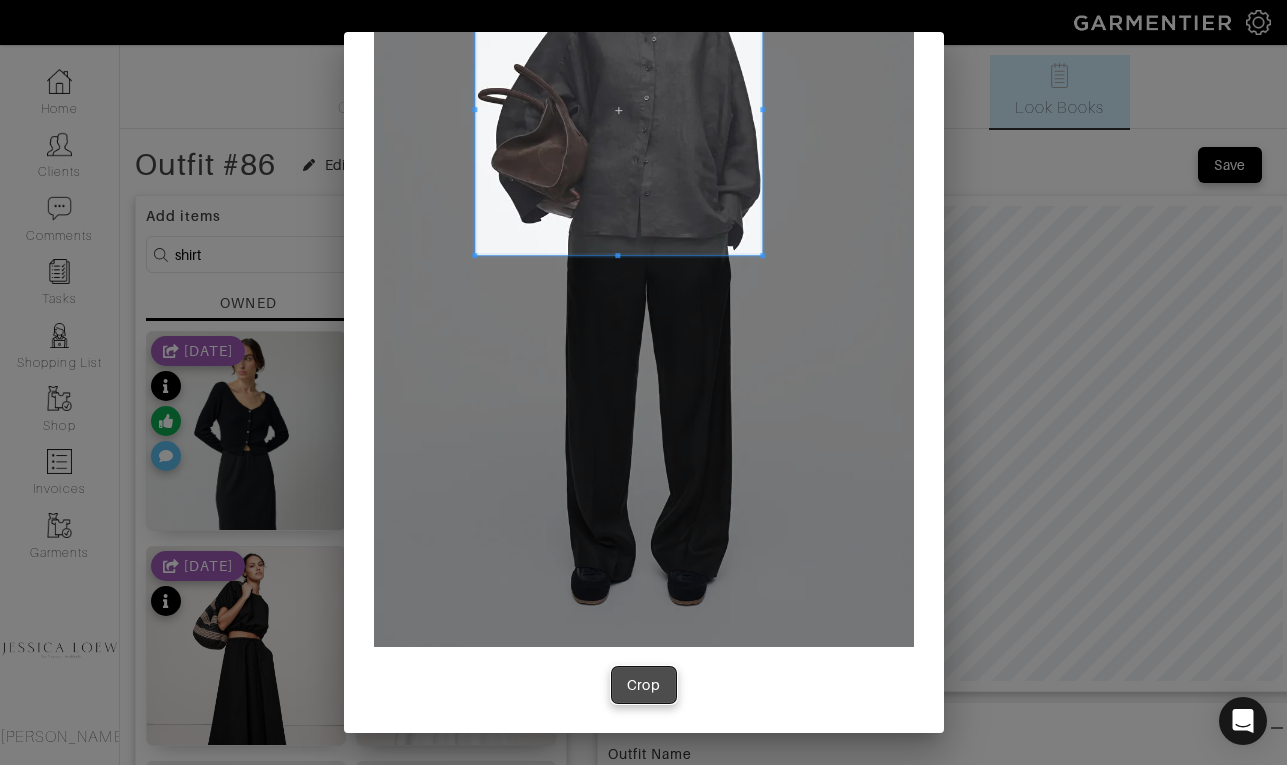 click on "Crop" at bounding box center [644, 685] 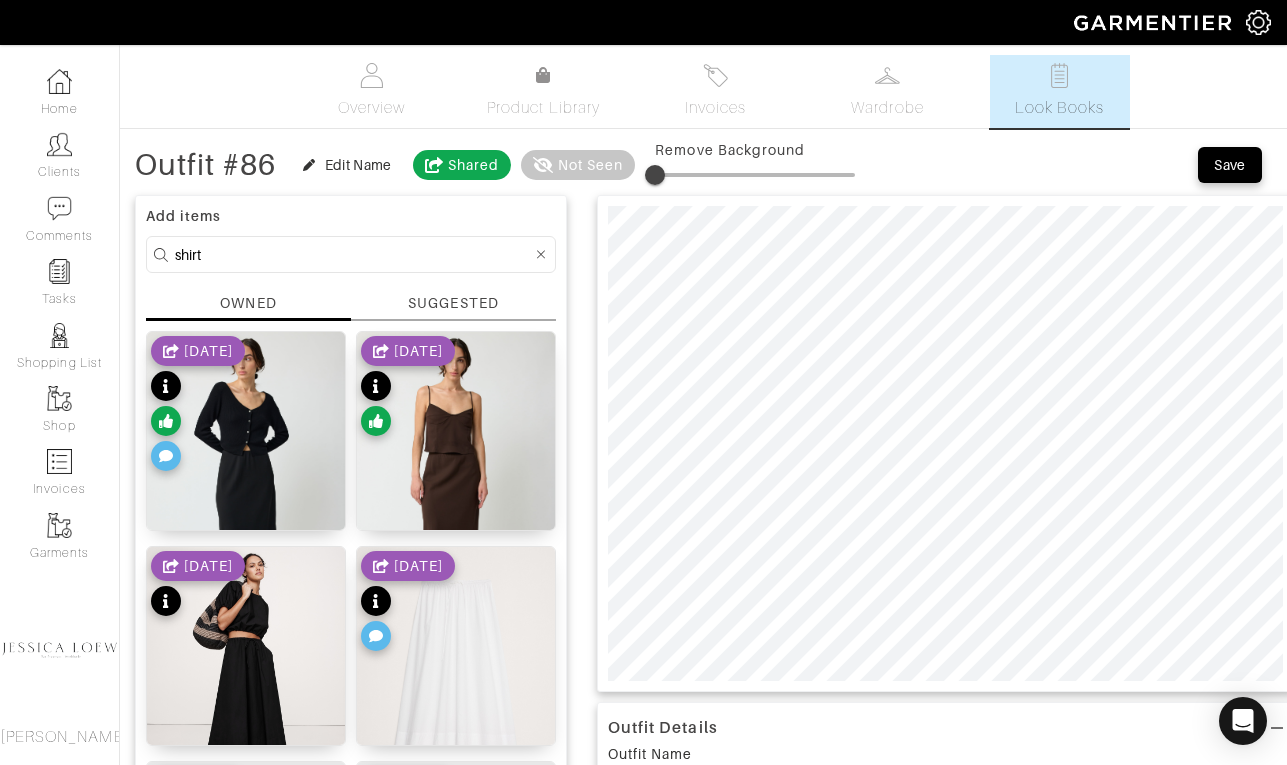 type on "14" 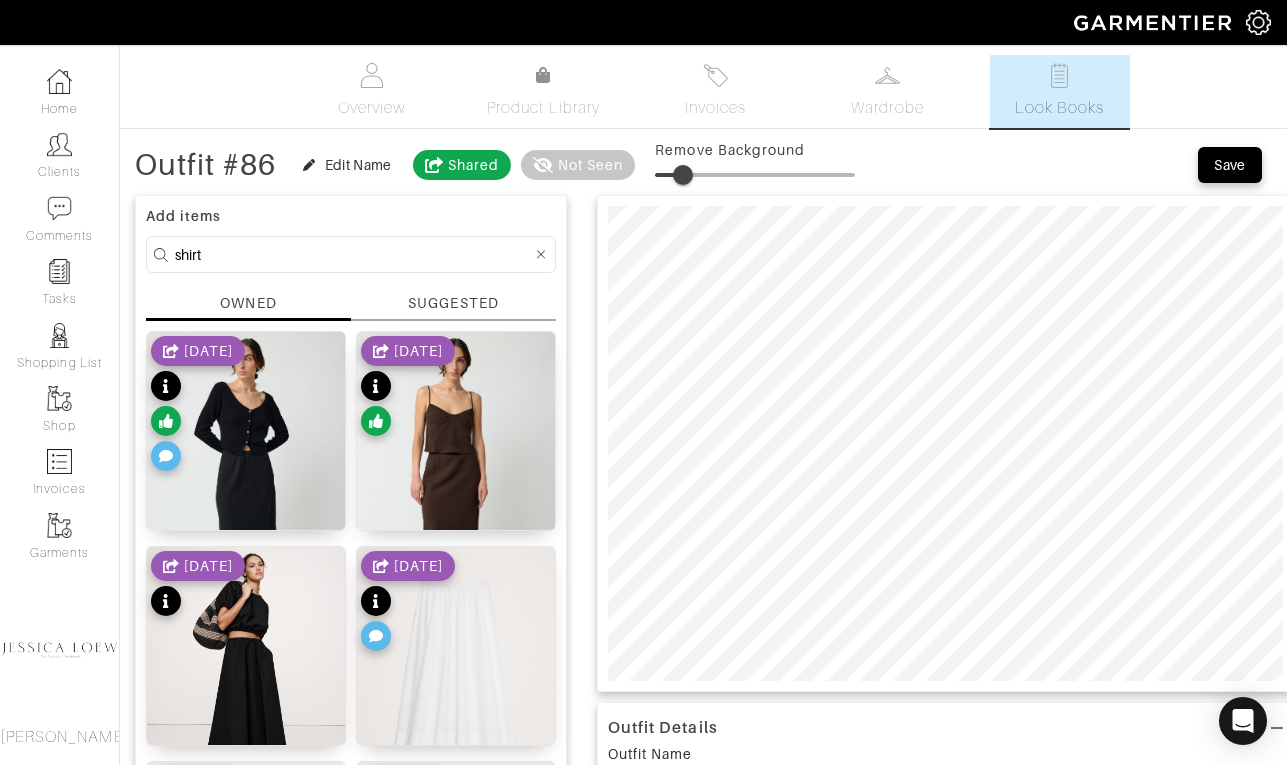 click at bounding box center (755, 175) 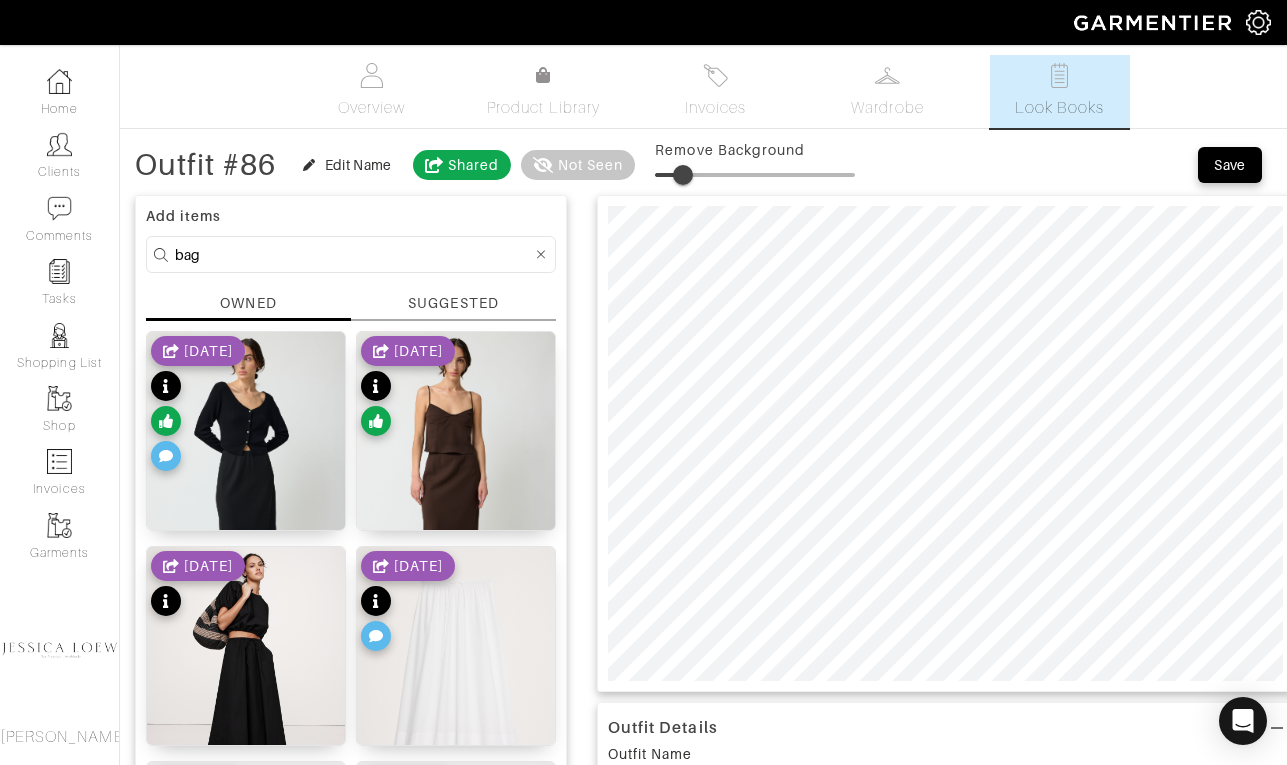 type on "bag" 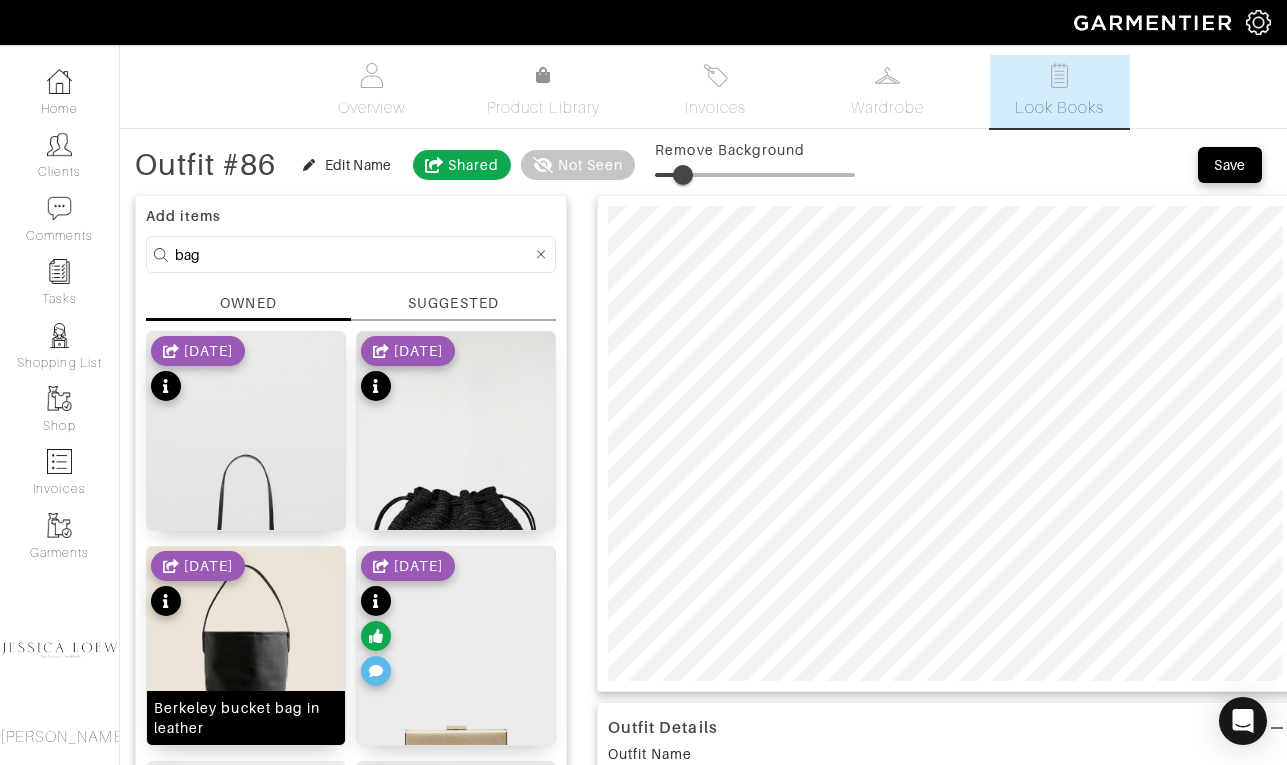 click at bounding box center (246, 671) 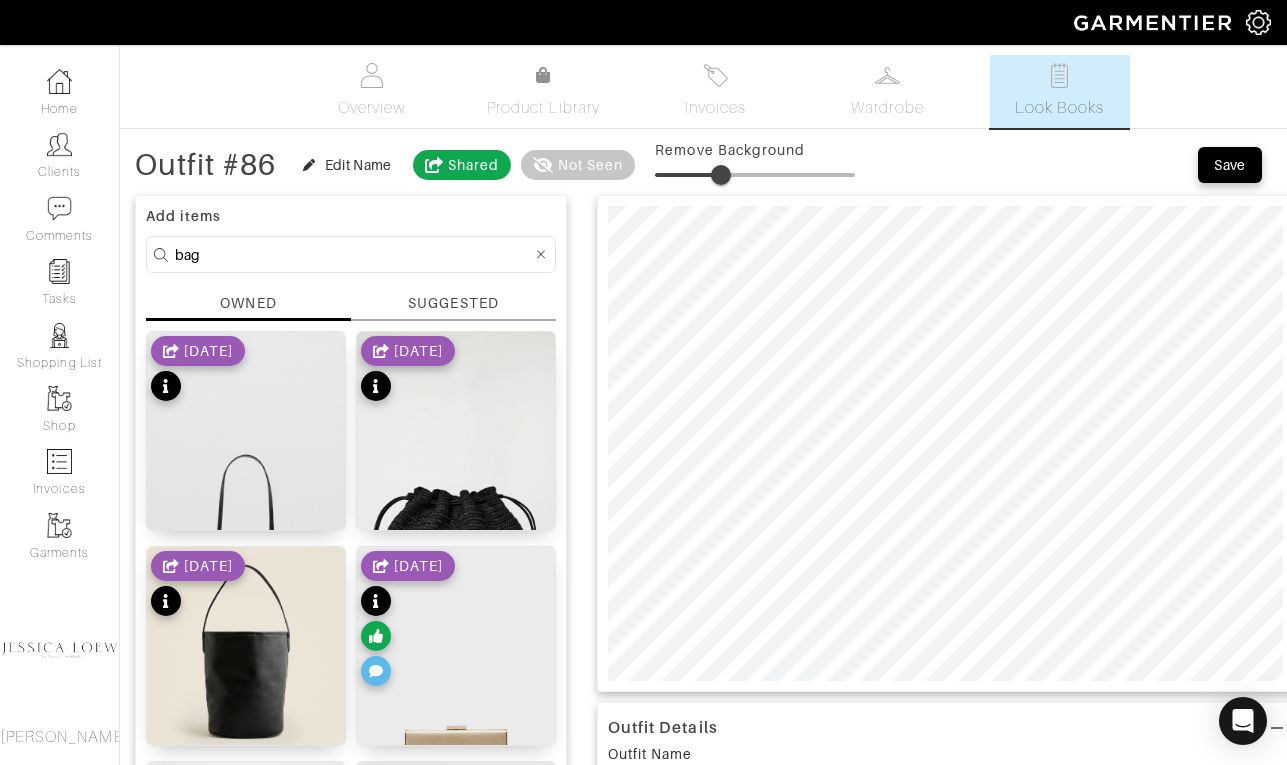 type on "35" 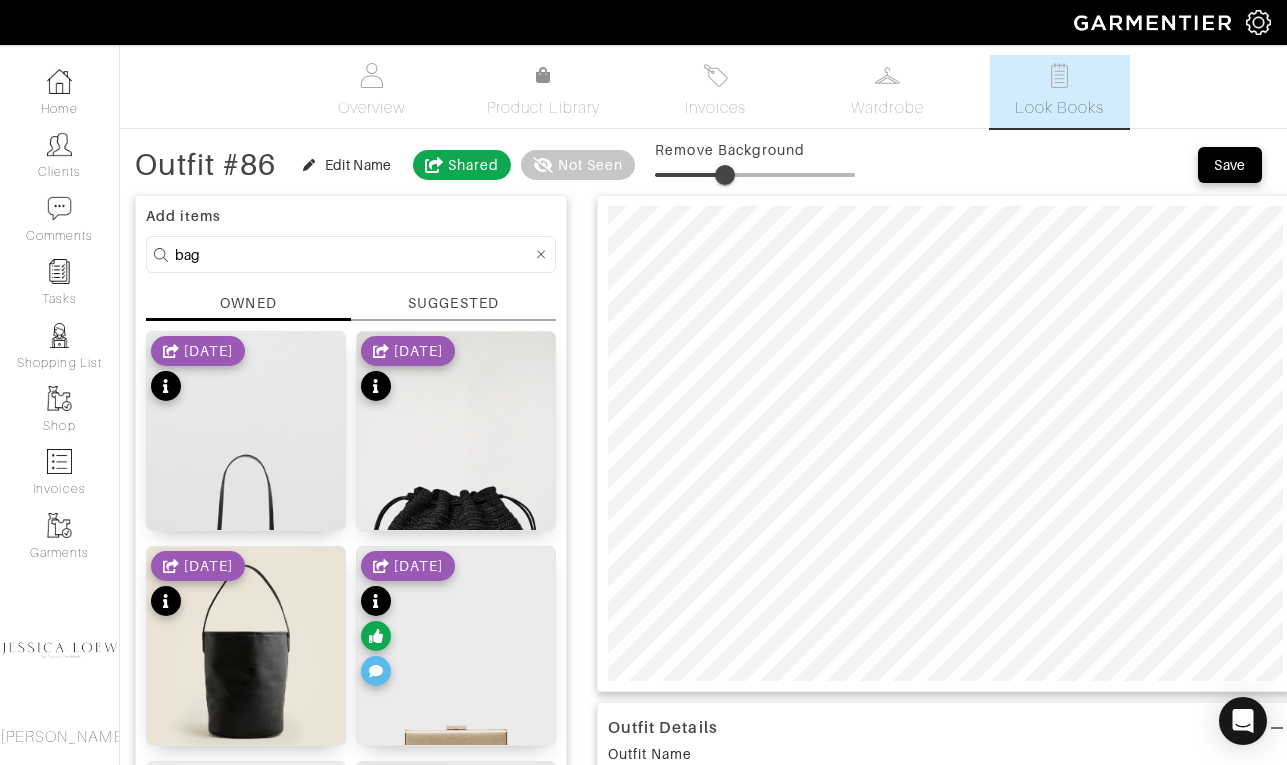 drag, startPoint x: 685, startPoint y: 171, endPoint x: 728, endPoint y: 185, distance: 45.221676 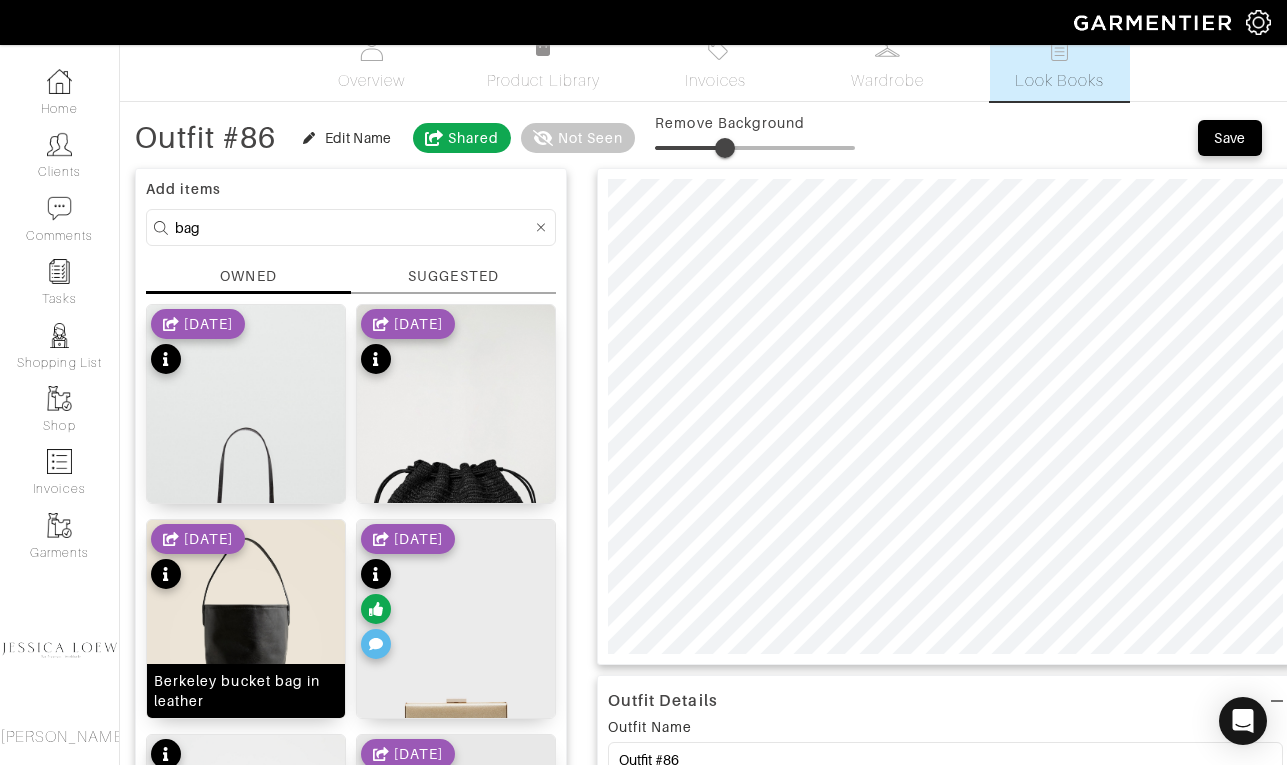 scroll, scrollTop: 22, scrollLeft: 0, axis: vertical 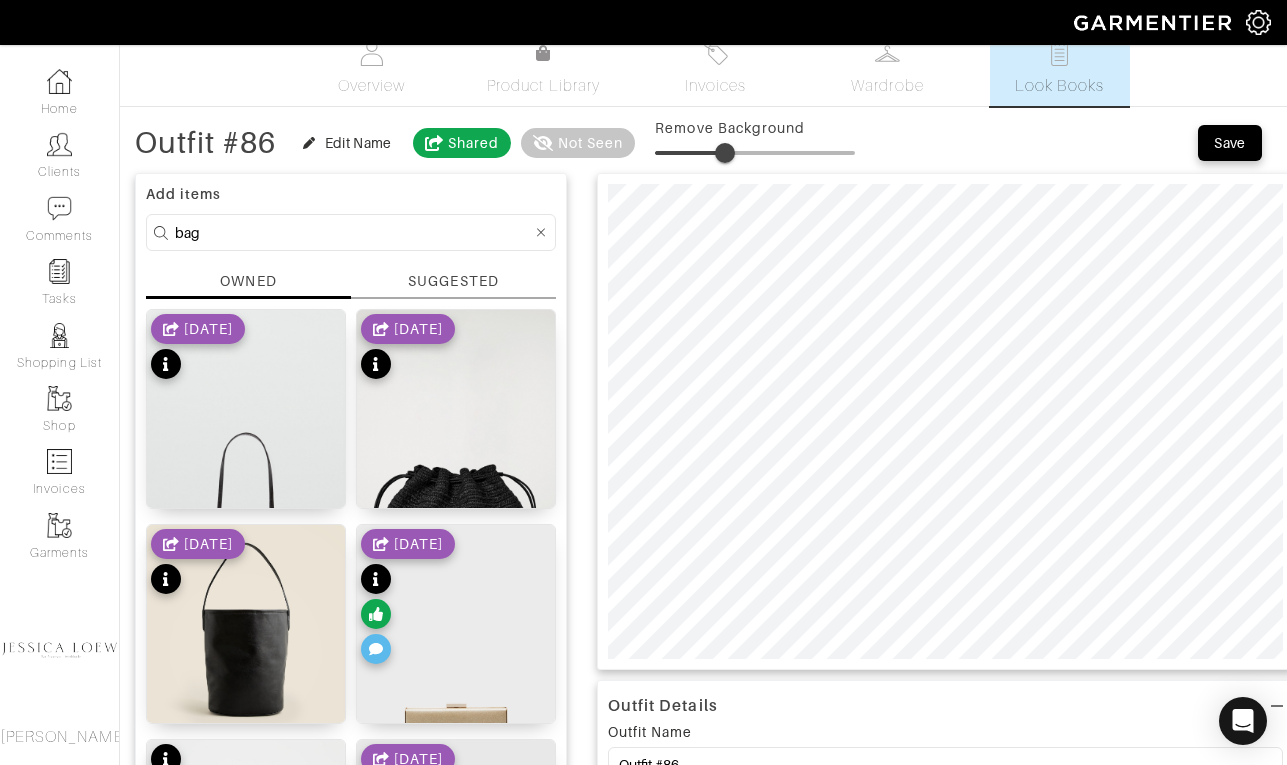 click on "bag" at bounding box center (353, 232) 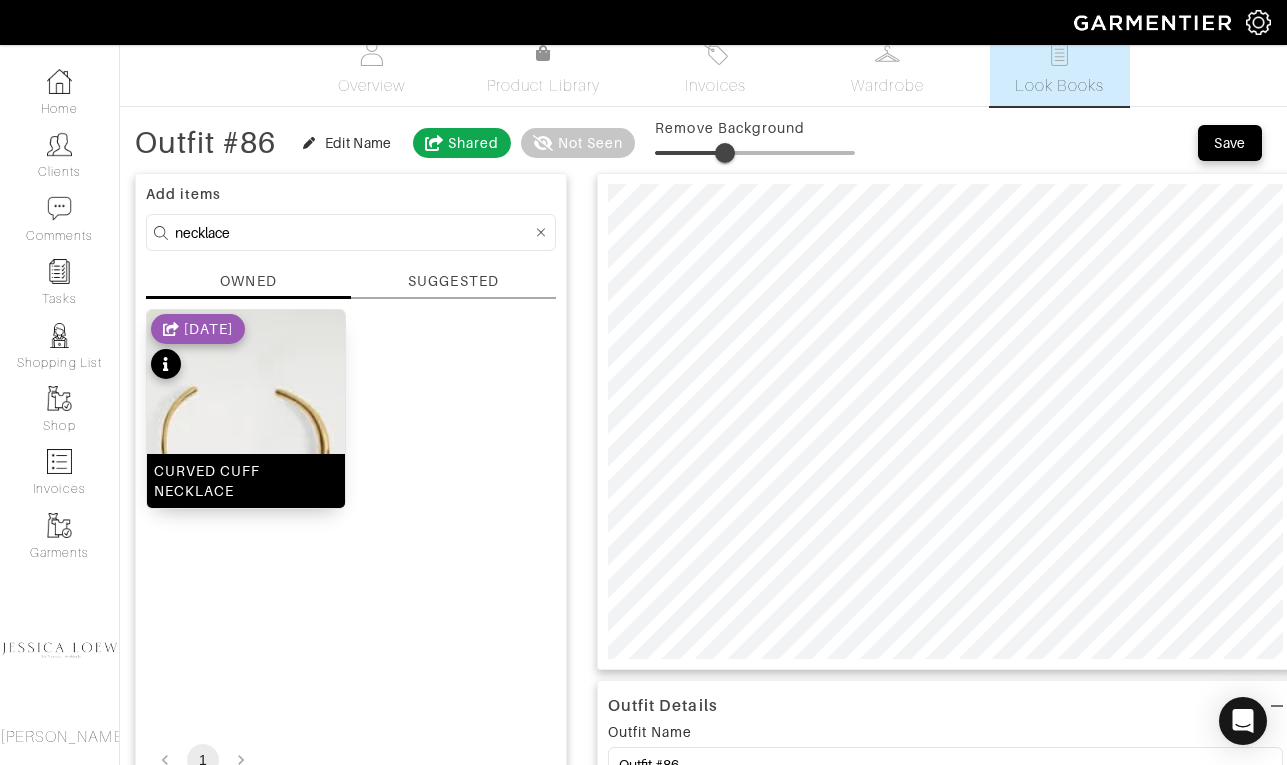 click at bounding box center (246, 458) 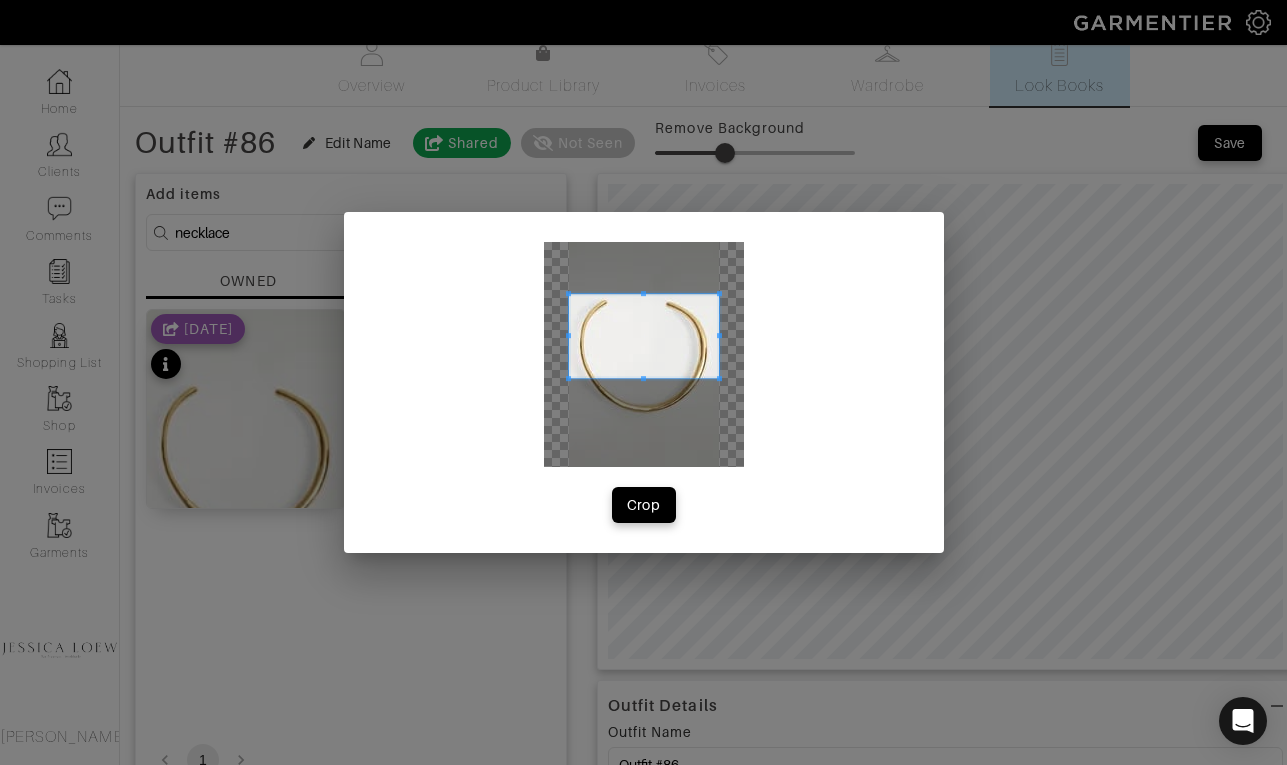 click at bounding box center [644, 336] 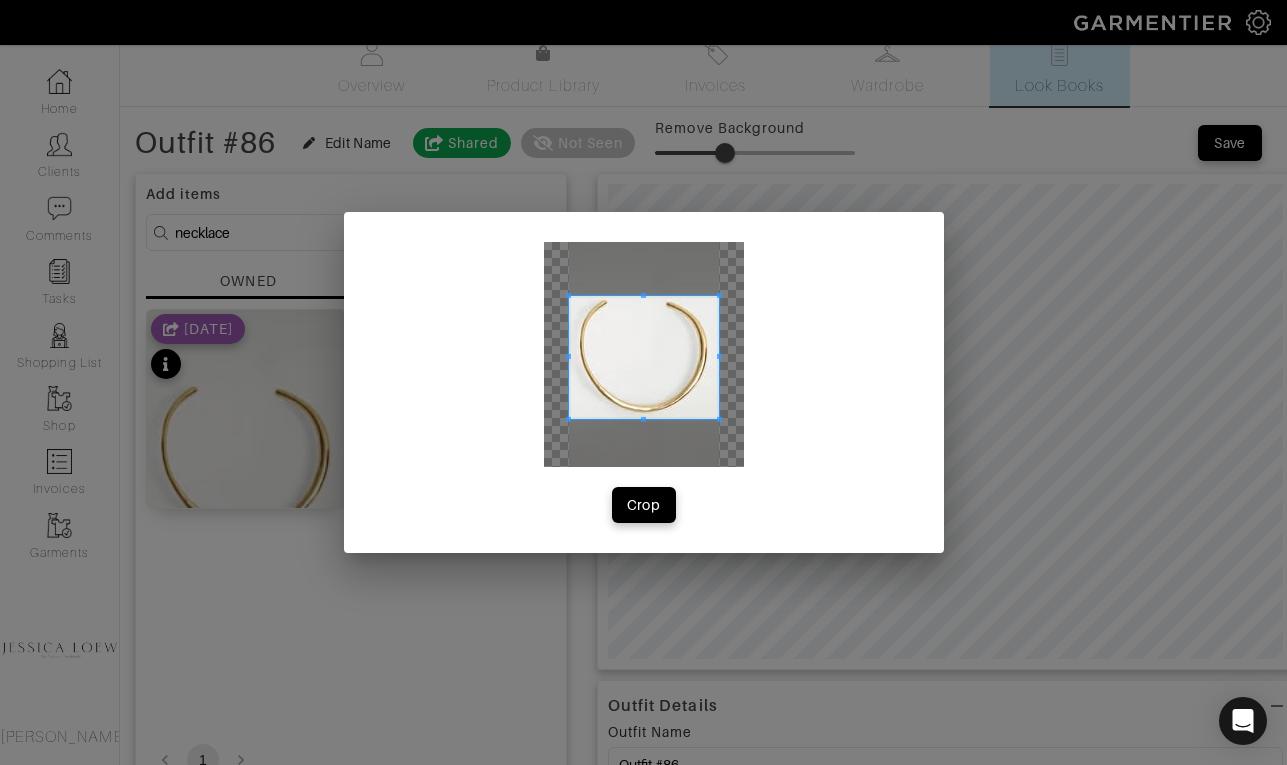 click at bounding box center (643, 419) 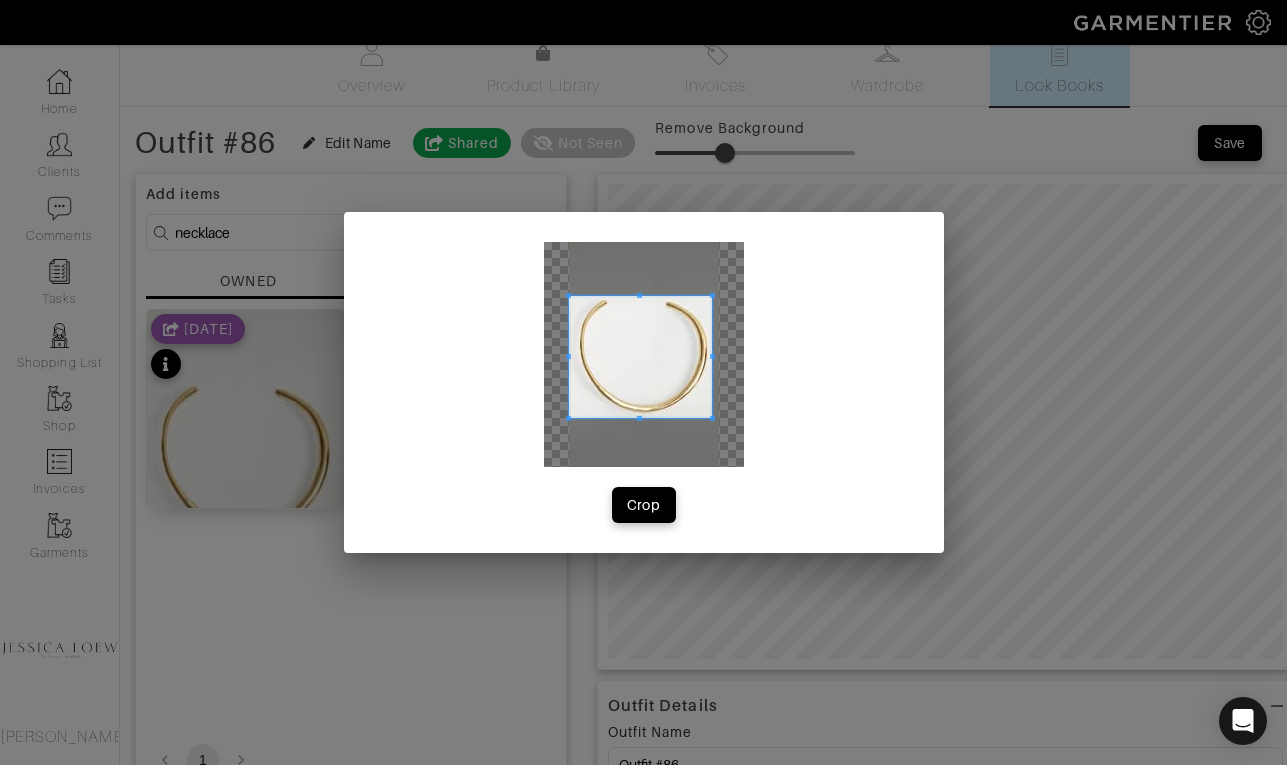 click at bounding box center (712, 356) 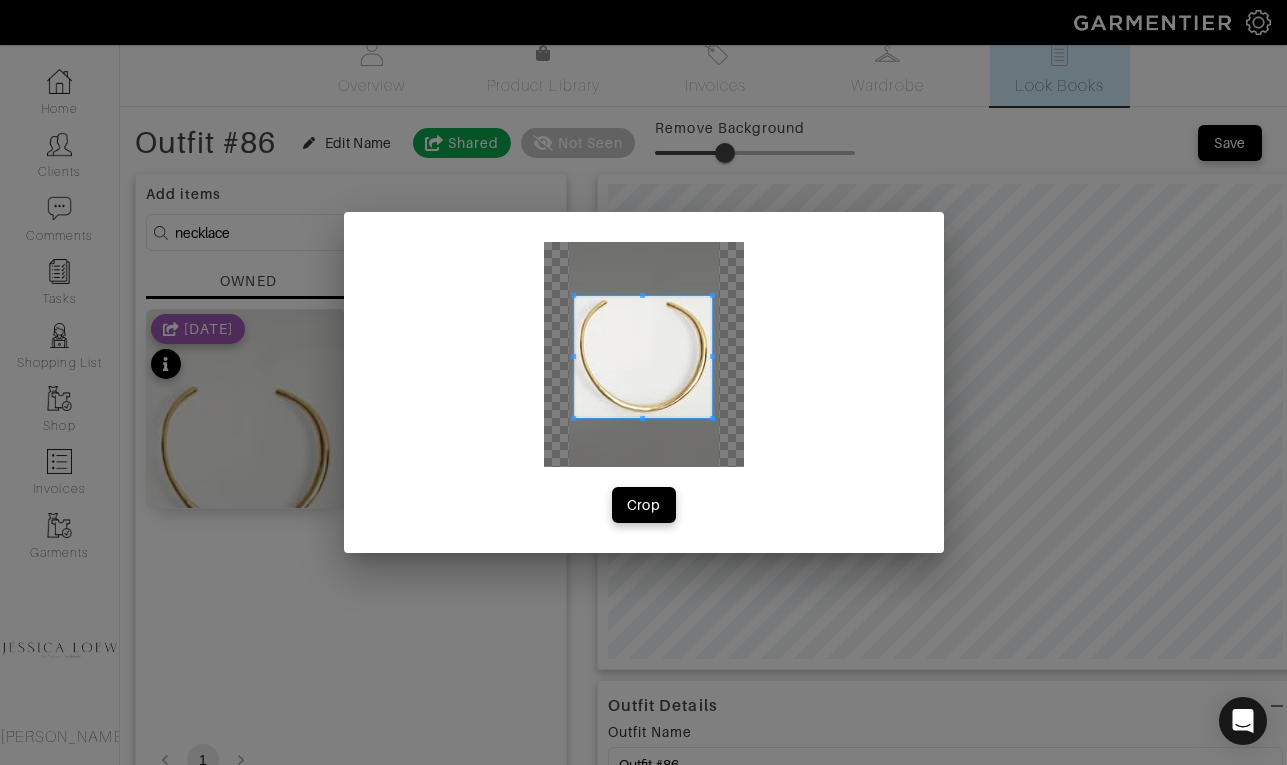 click at bounding box center [573, 356] 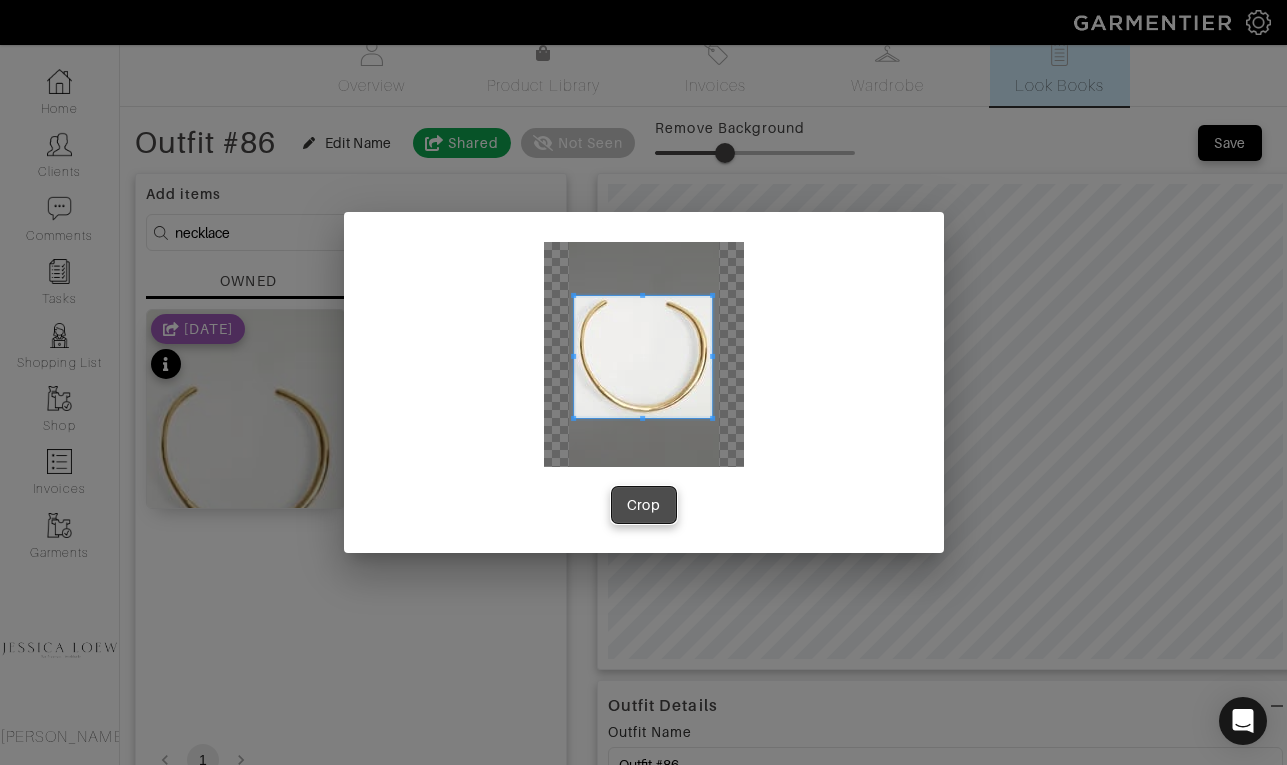 click on "Crop" at bounding box center [644, 505] 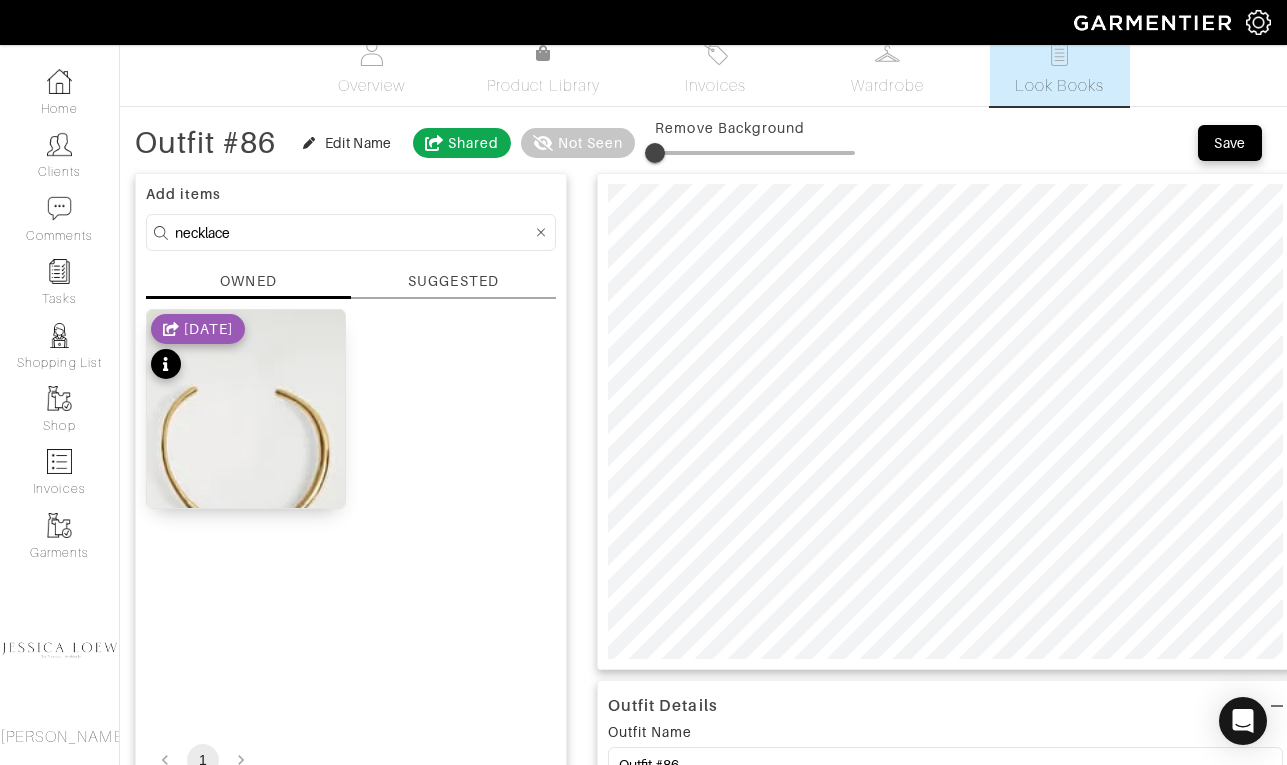 click on "necklace" at bounding box center [353, 232] 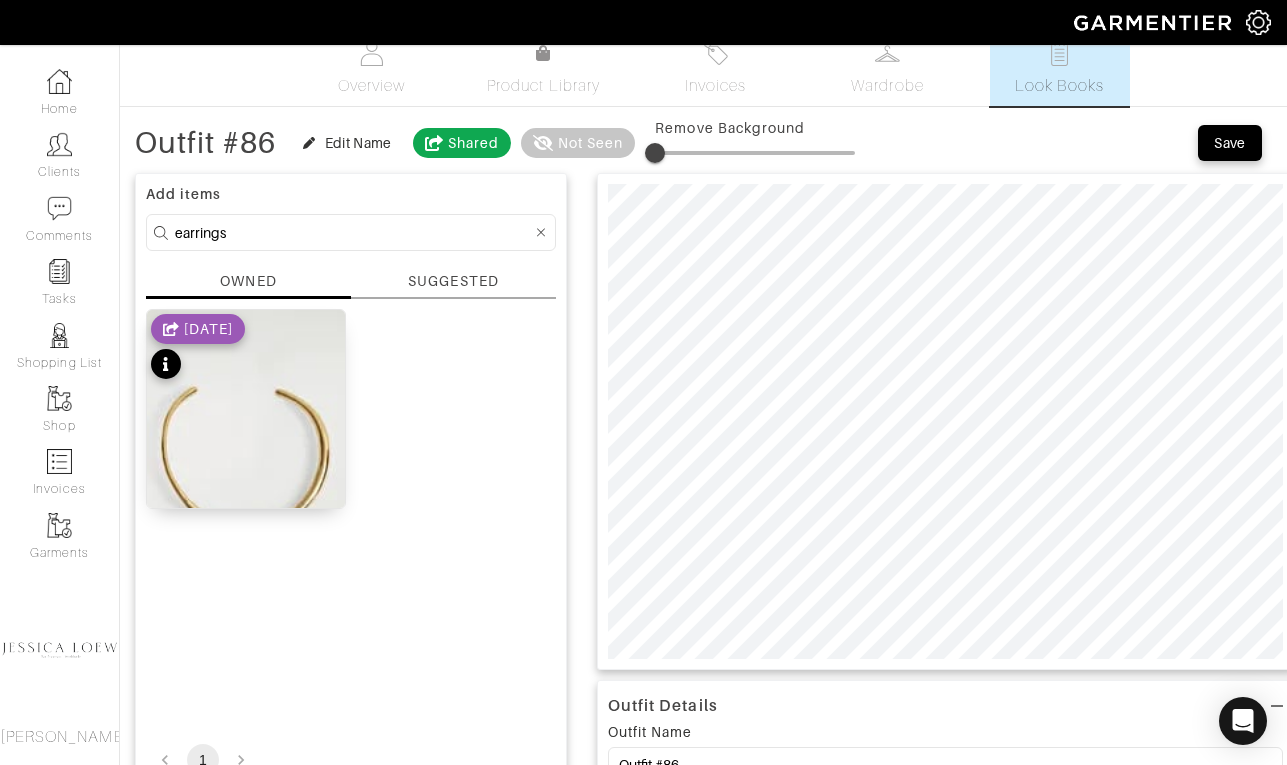 type on "earrings" 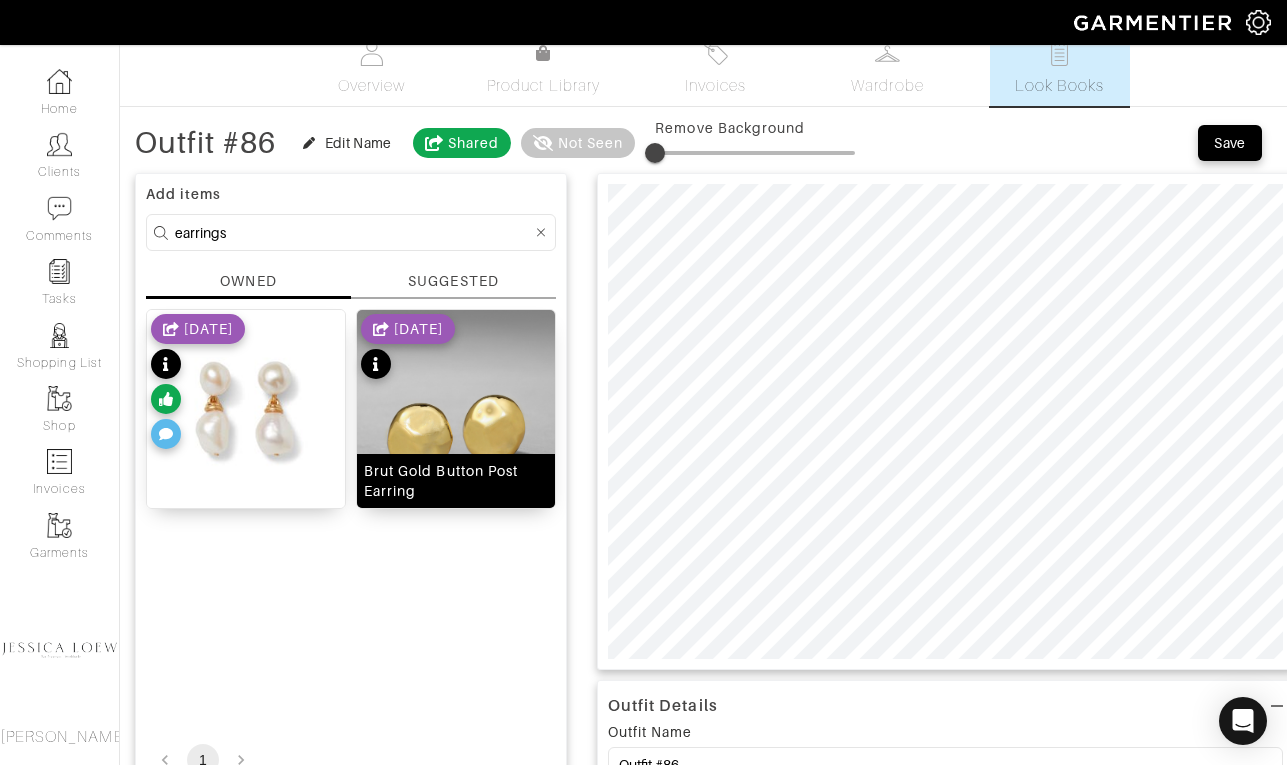 click at bounding box center (456, 434) 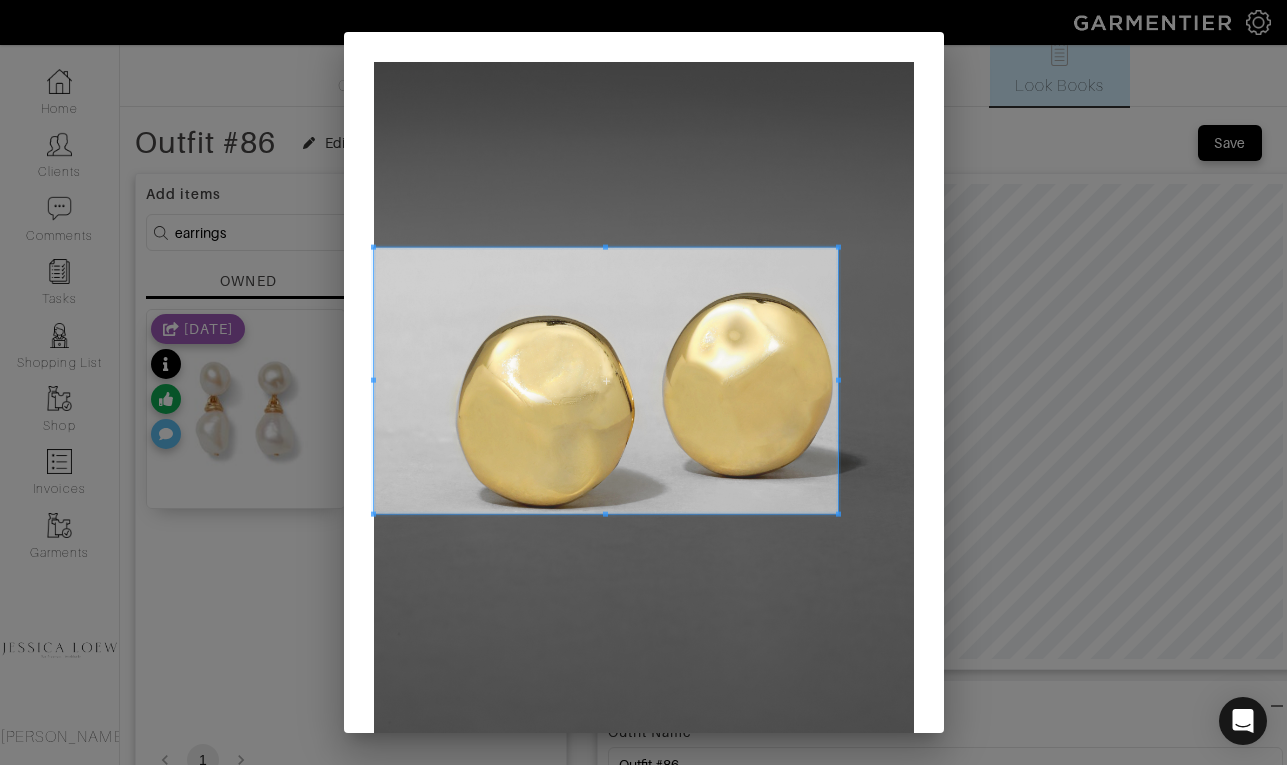 click at bounding box center [838, 514] 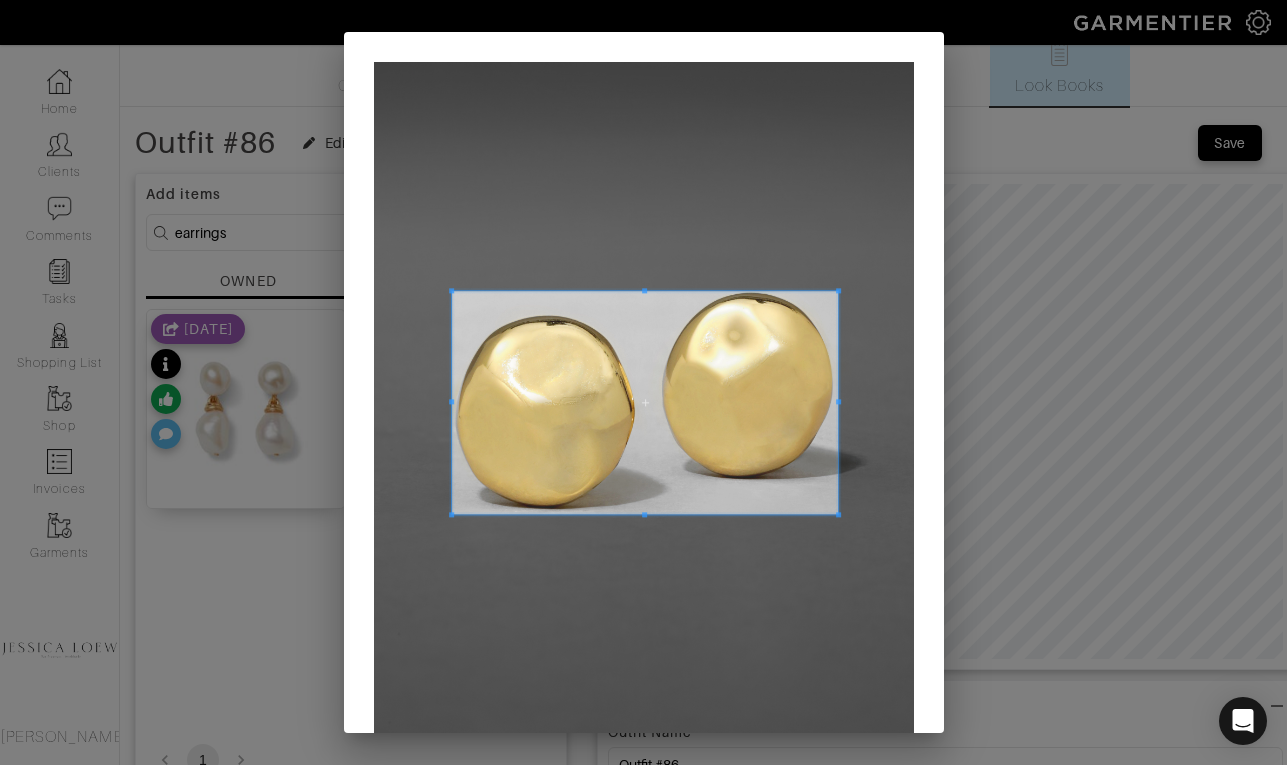 click at bounding box center (451, 290) 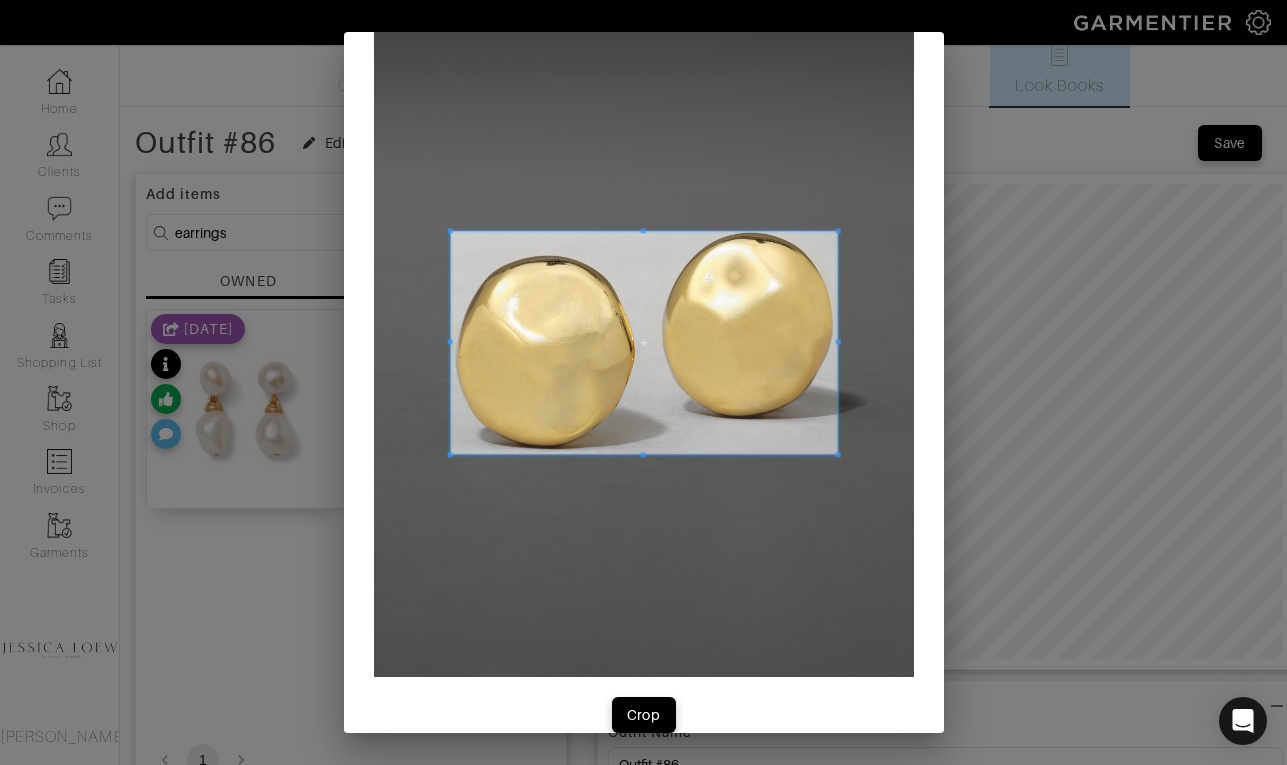 scroll, scrollTop: 90, scrollLeft: 0, axis: vertical 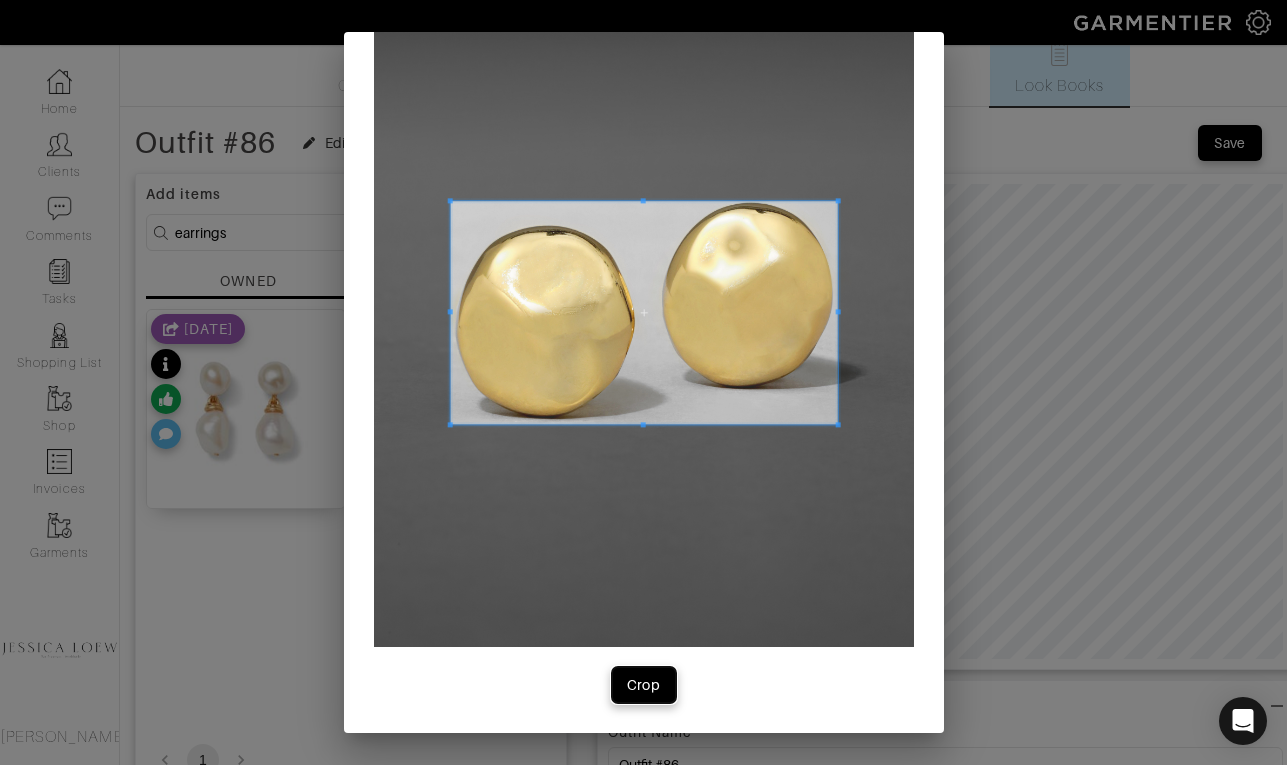 click on "Crop" at bounding box center [644, 685] 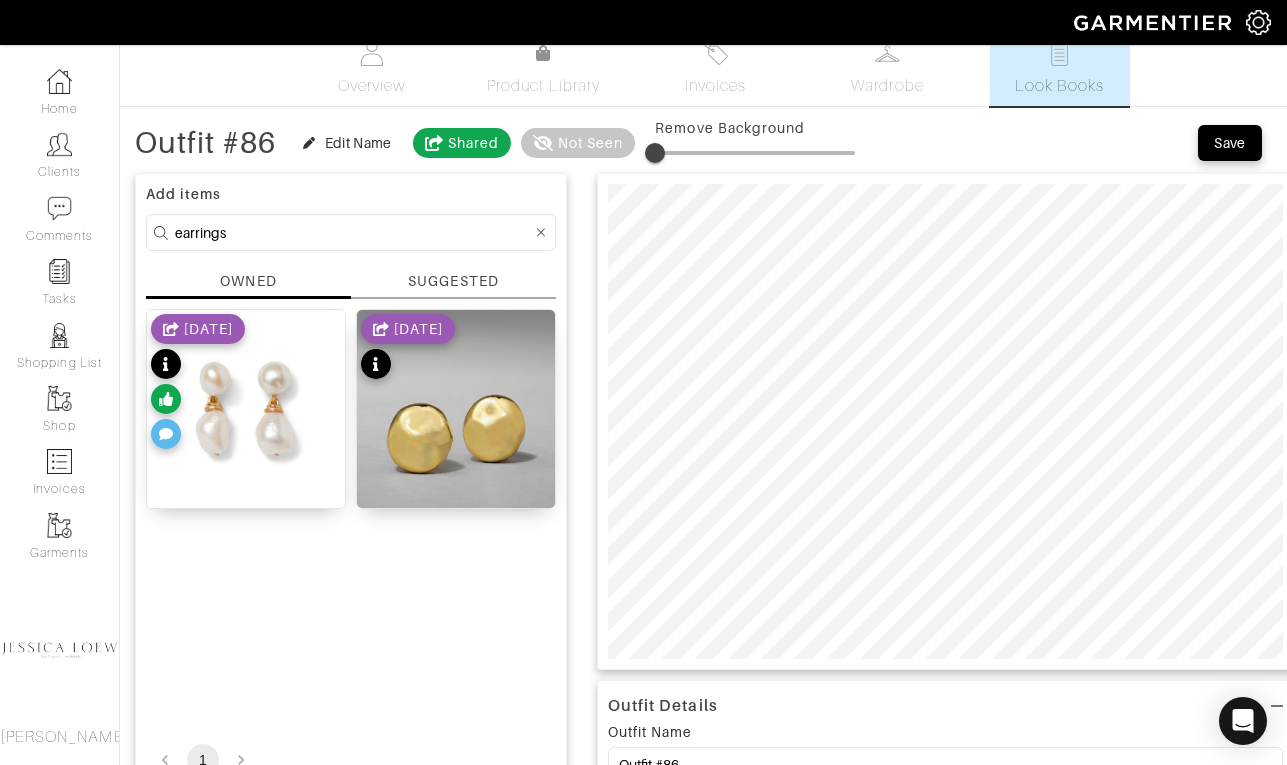 type on "35" 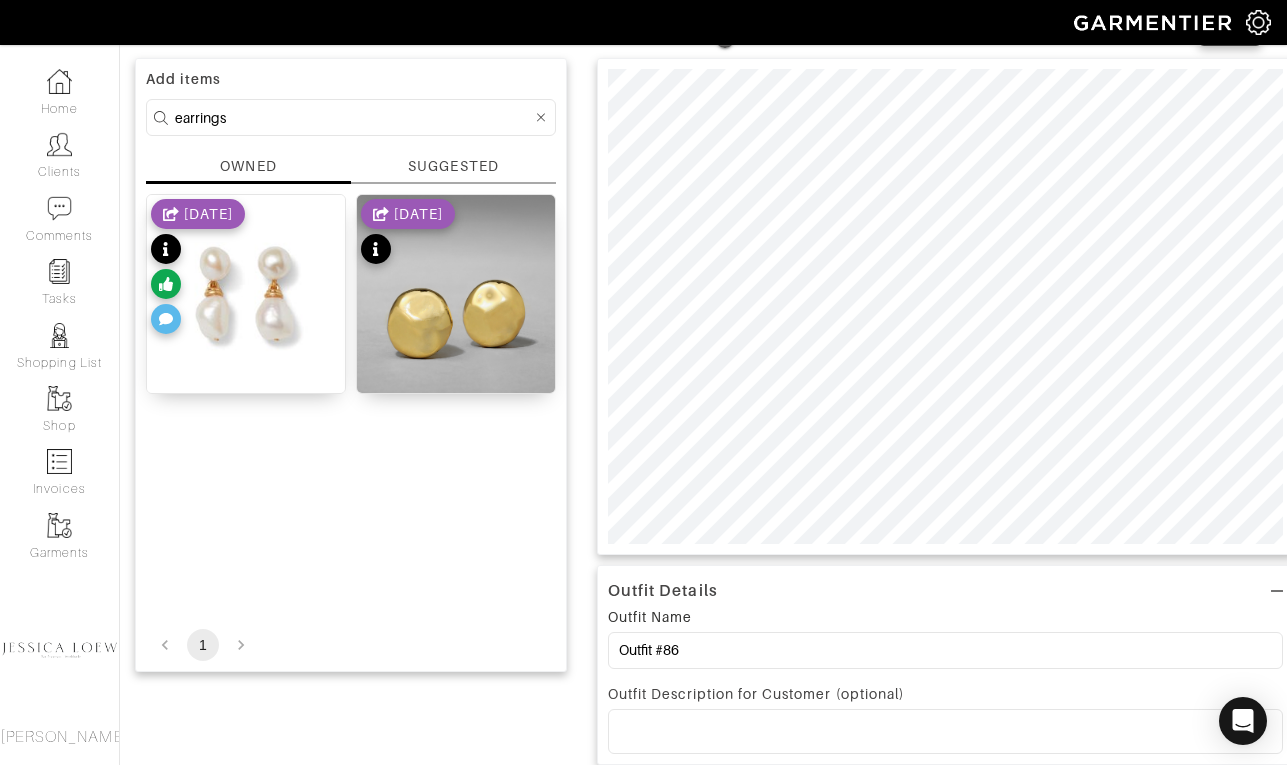 scroll, scrollTop: 150, scrollLeft: 0, axis: vertical 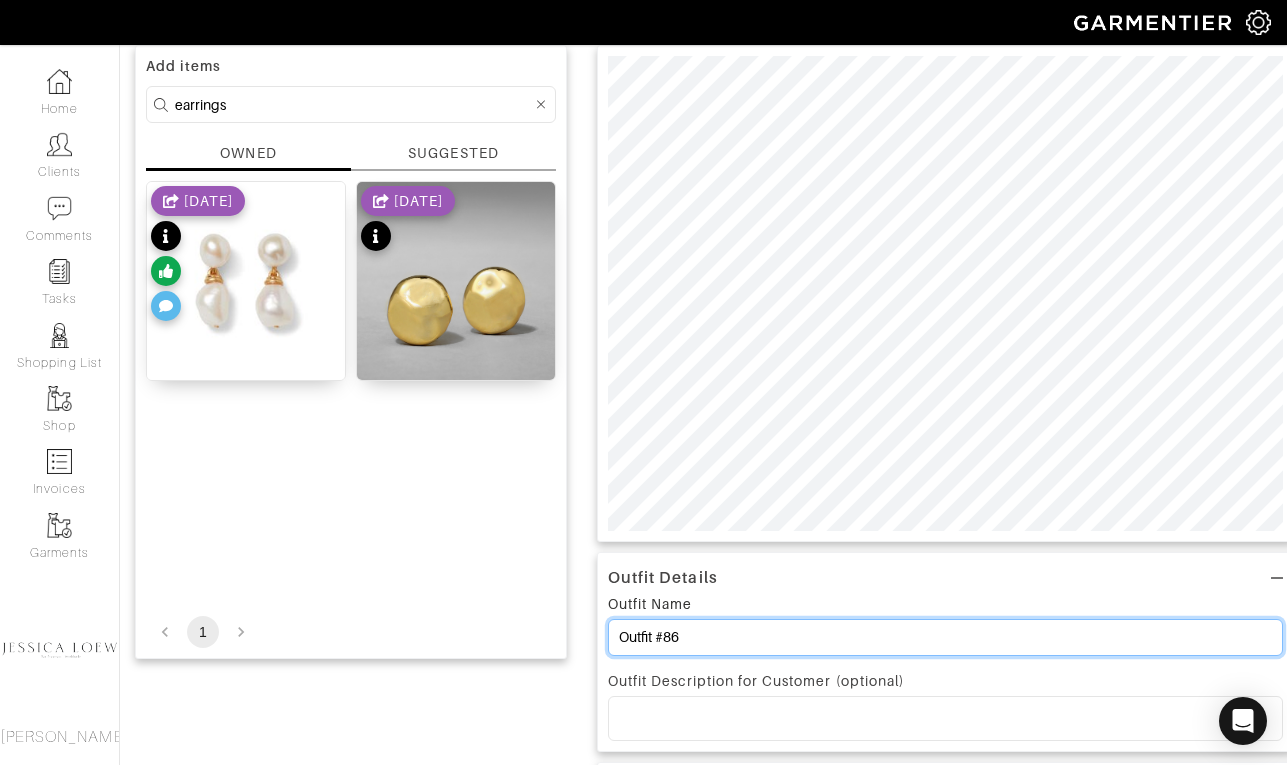 click on "Outfit #86" at bounding box center (945, 637) 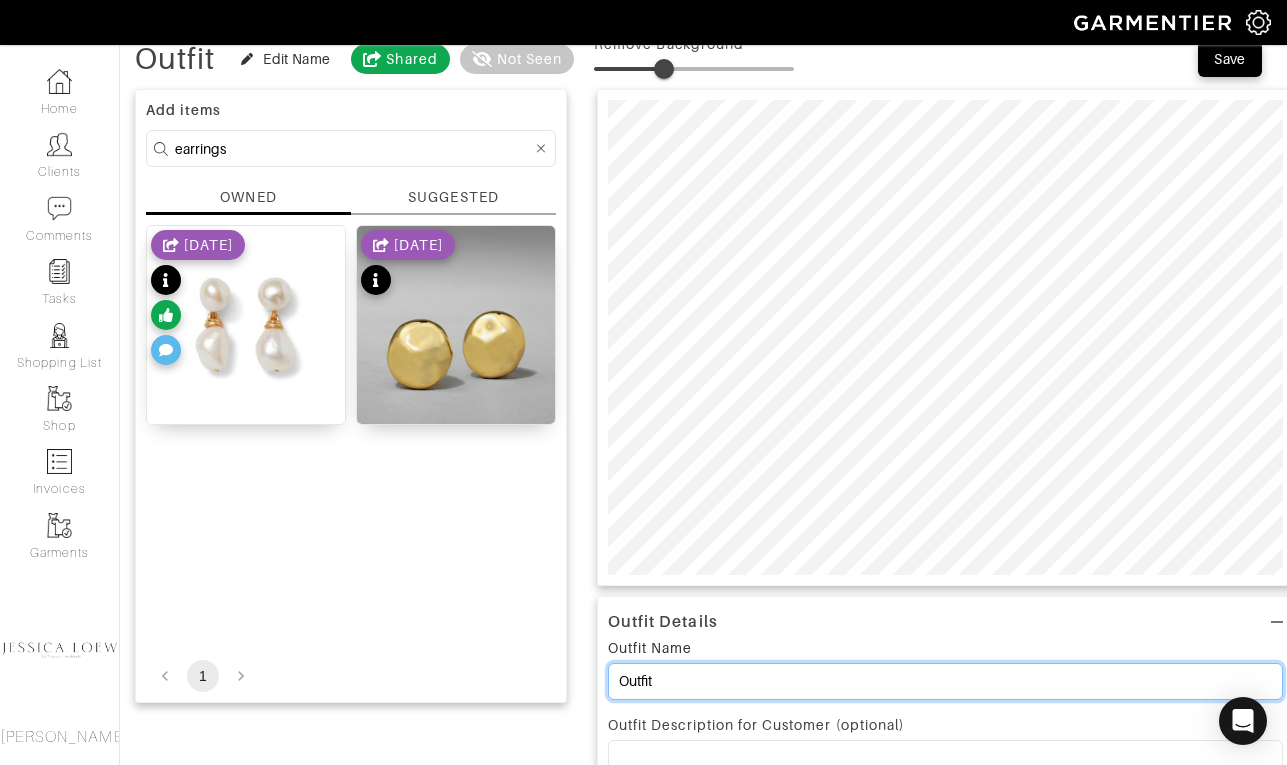 scroll, scrollTop: 0, scrollLeft: 0, axis: both 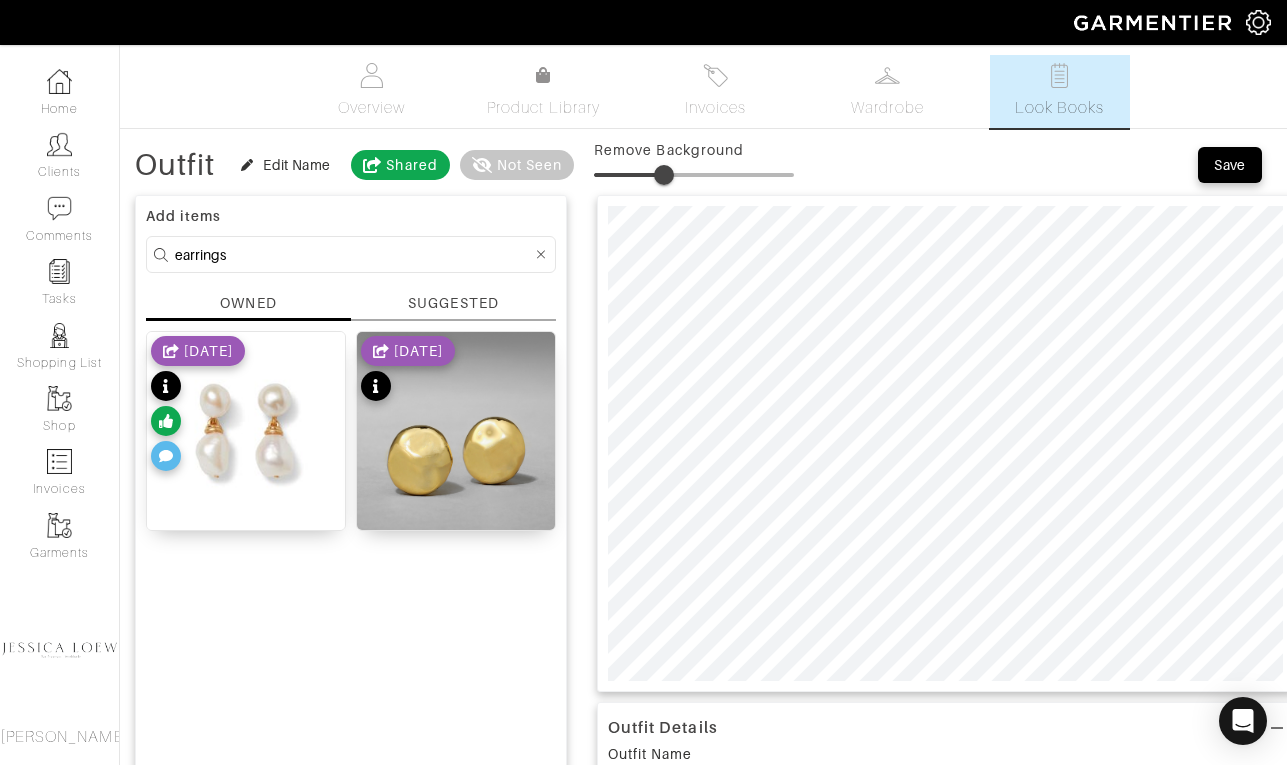 type on "Outfit" 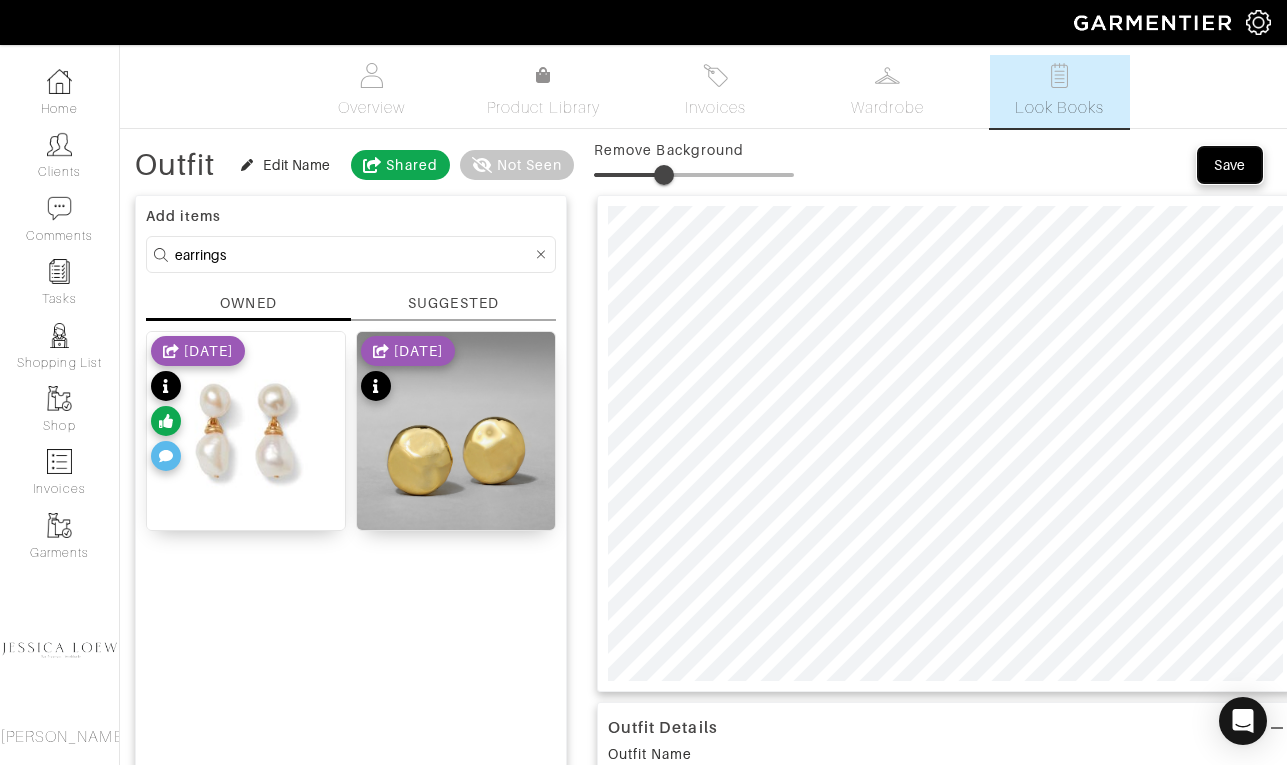 click on "Save" at bounding box center (1230, 165) 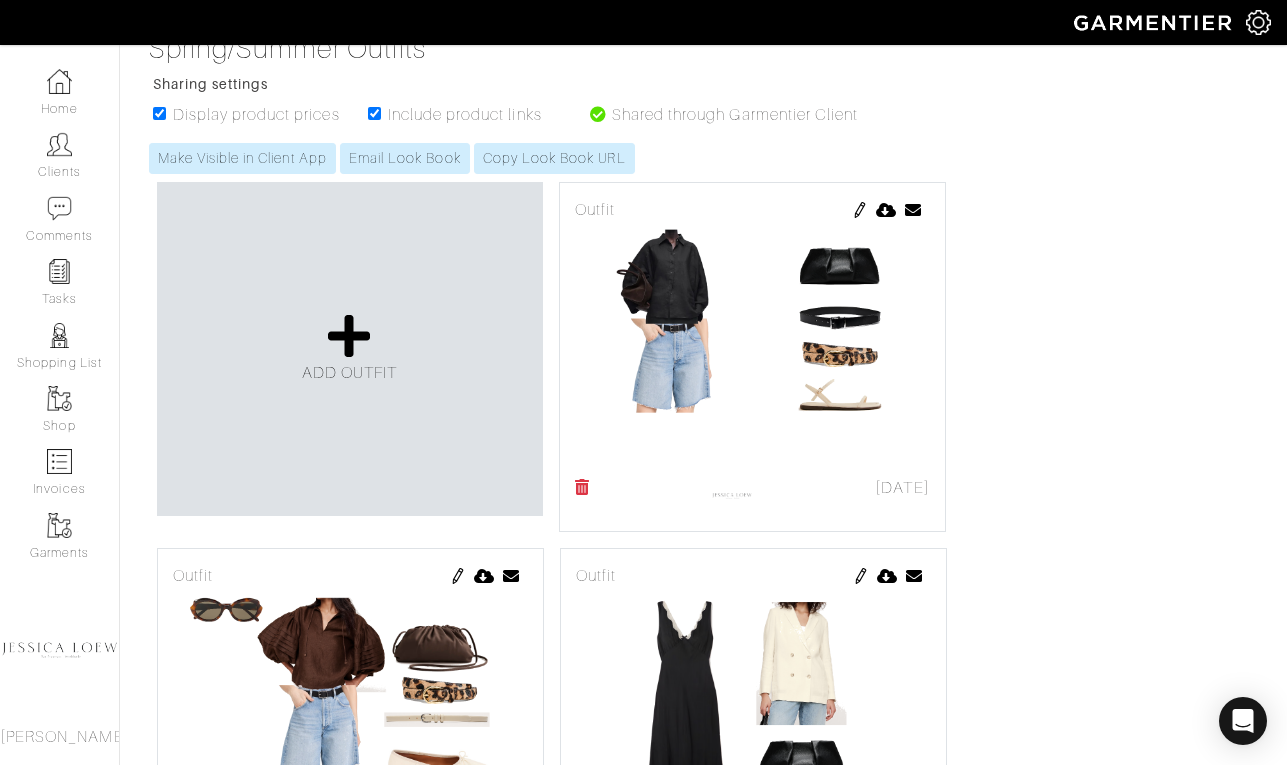 scroll, scrollTop: 325, scrollLeft: 0, axis: vertical 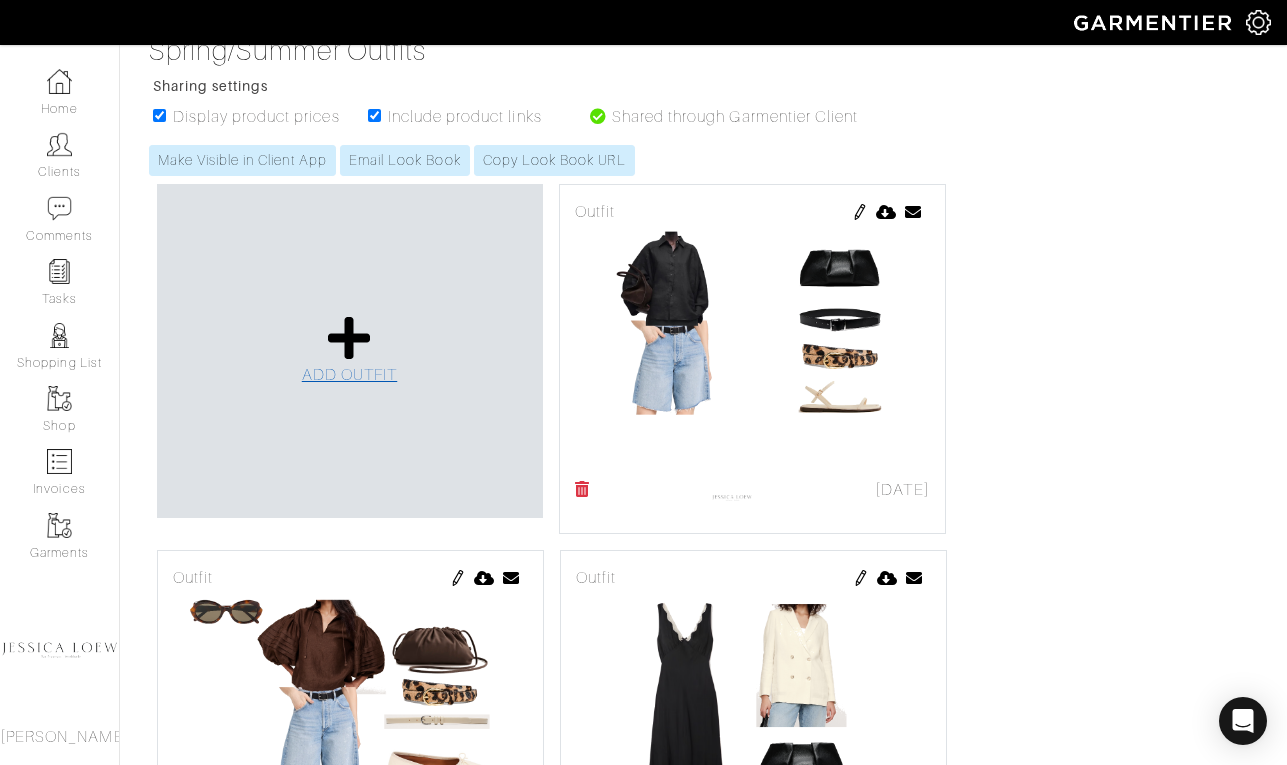 click at bounding box center [349, 338] 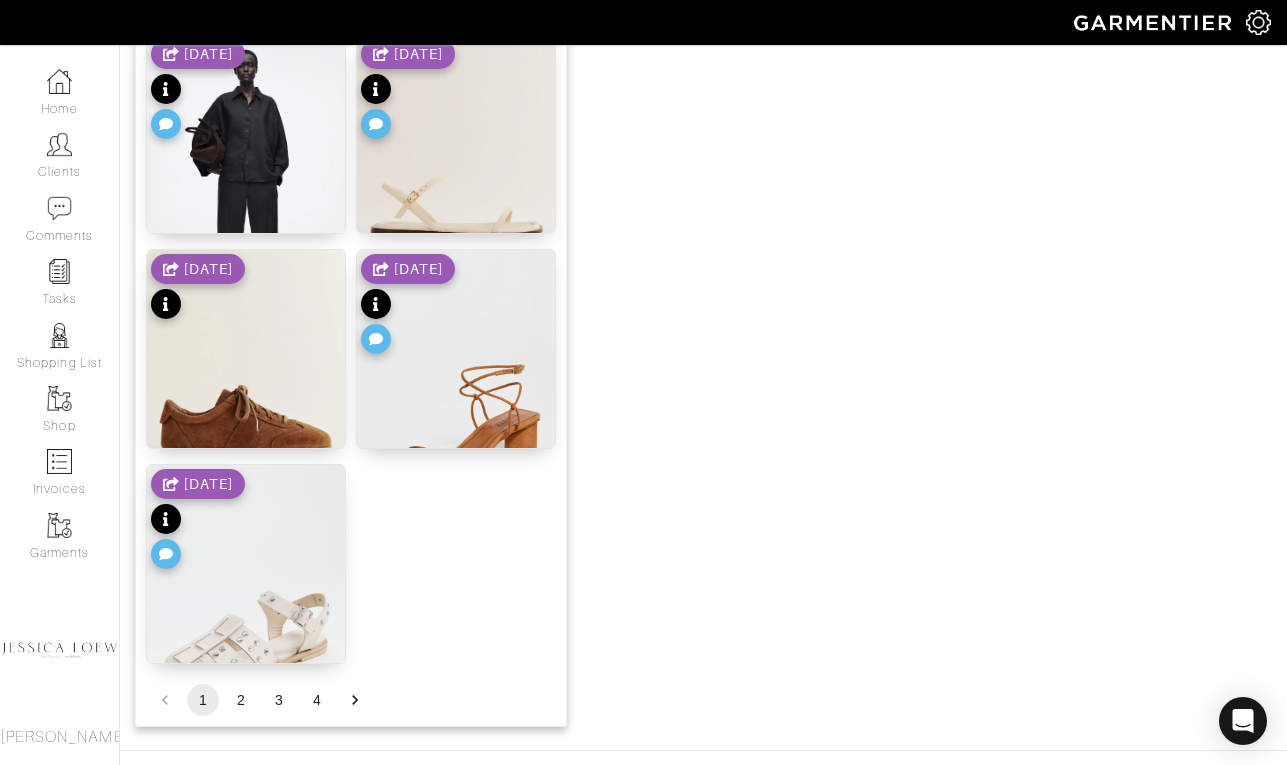 scroll, scrollTop: 2505, scrollLeft: 0, axis: vertical 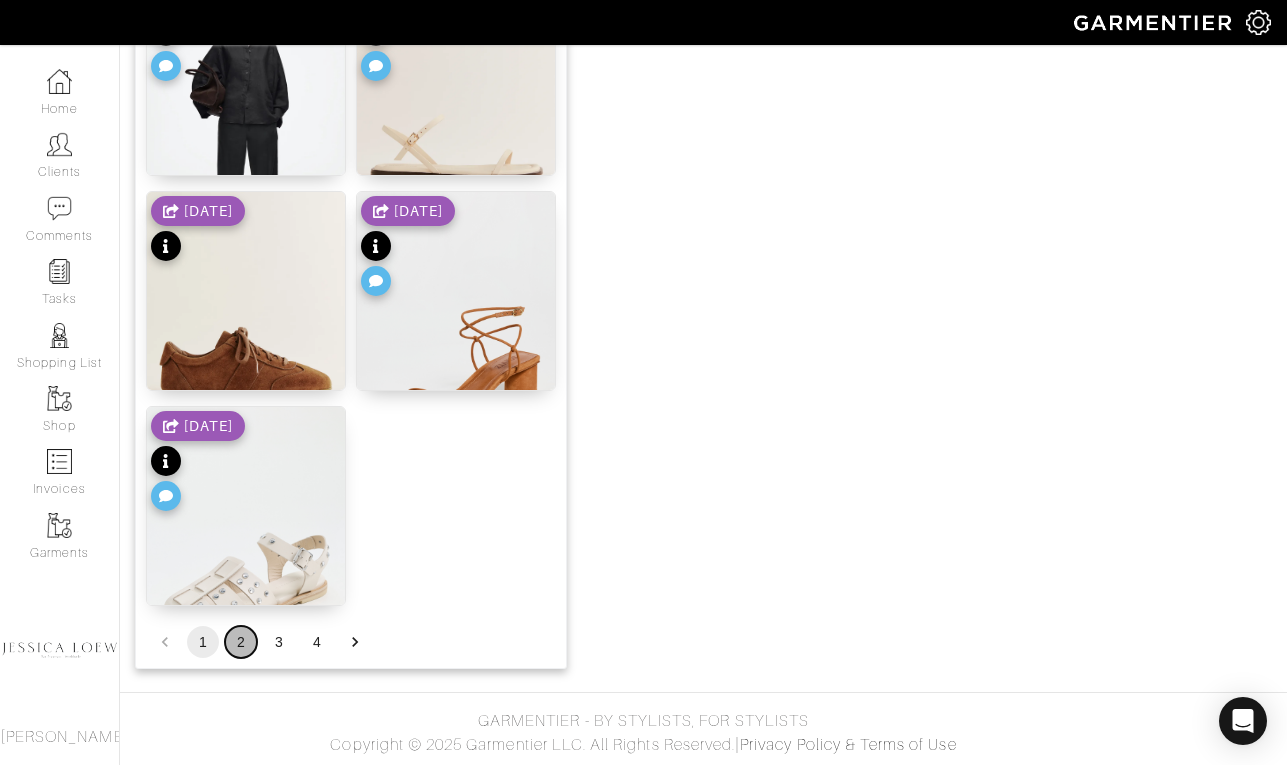 click on "2" at bounding box center [241, 642] 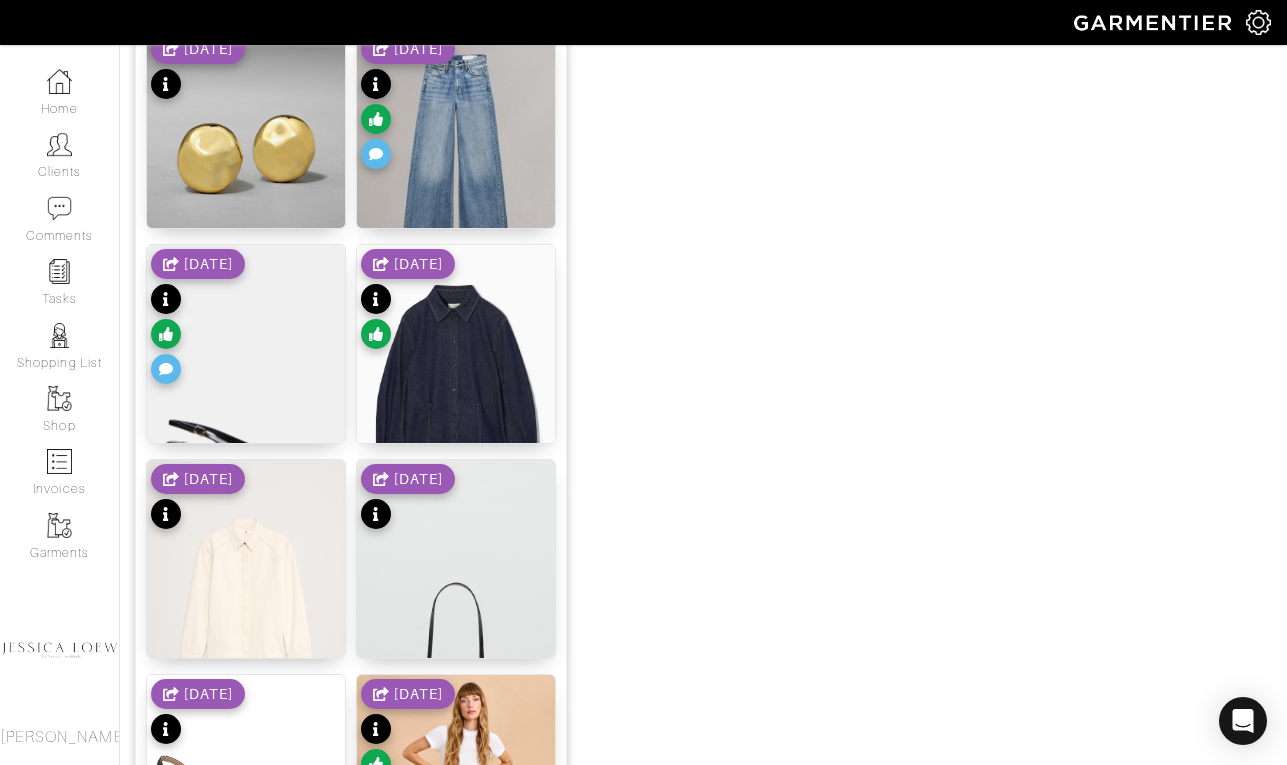 scroll, scrollTop: 1374, scrollLeft: 0, axis: vertical 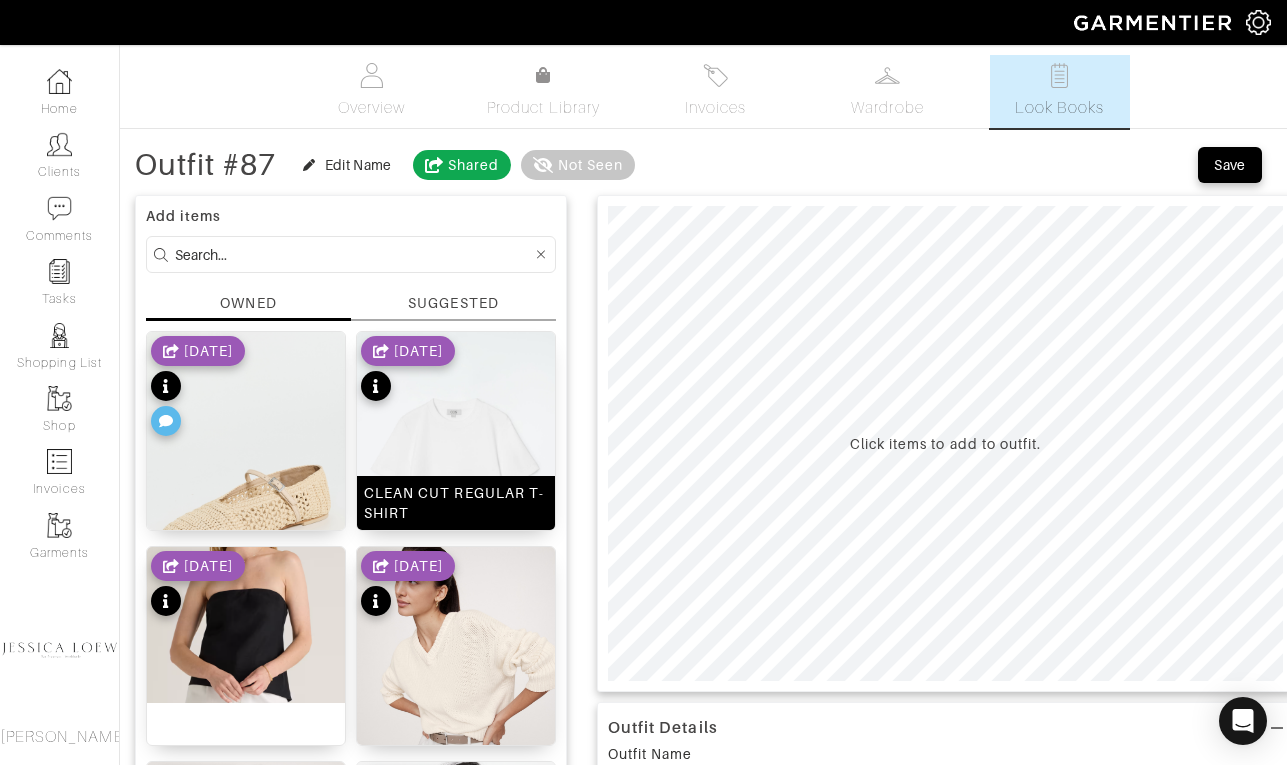 type 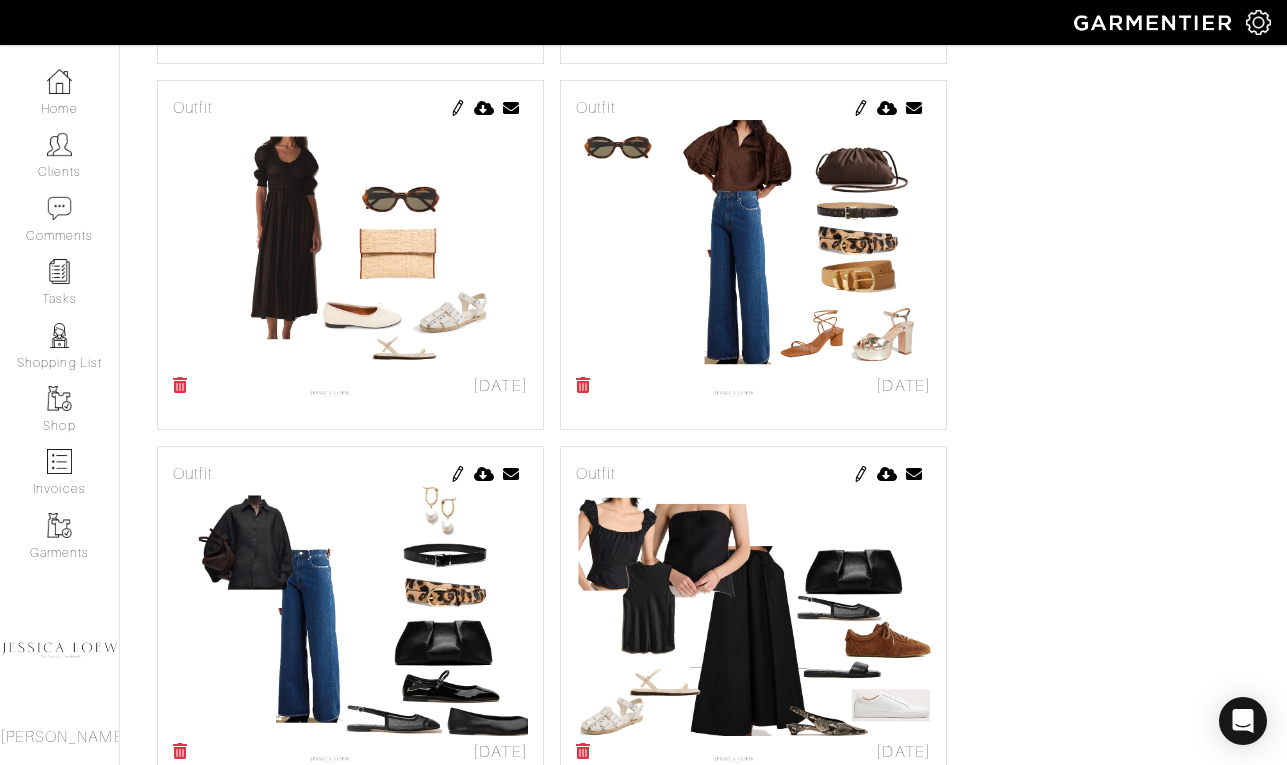 scroll, scrollTop: 258, scrollLeft: 0, axis: vertical 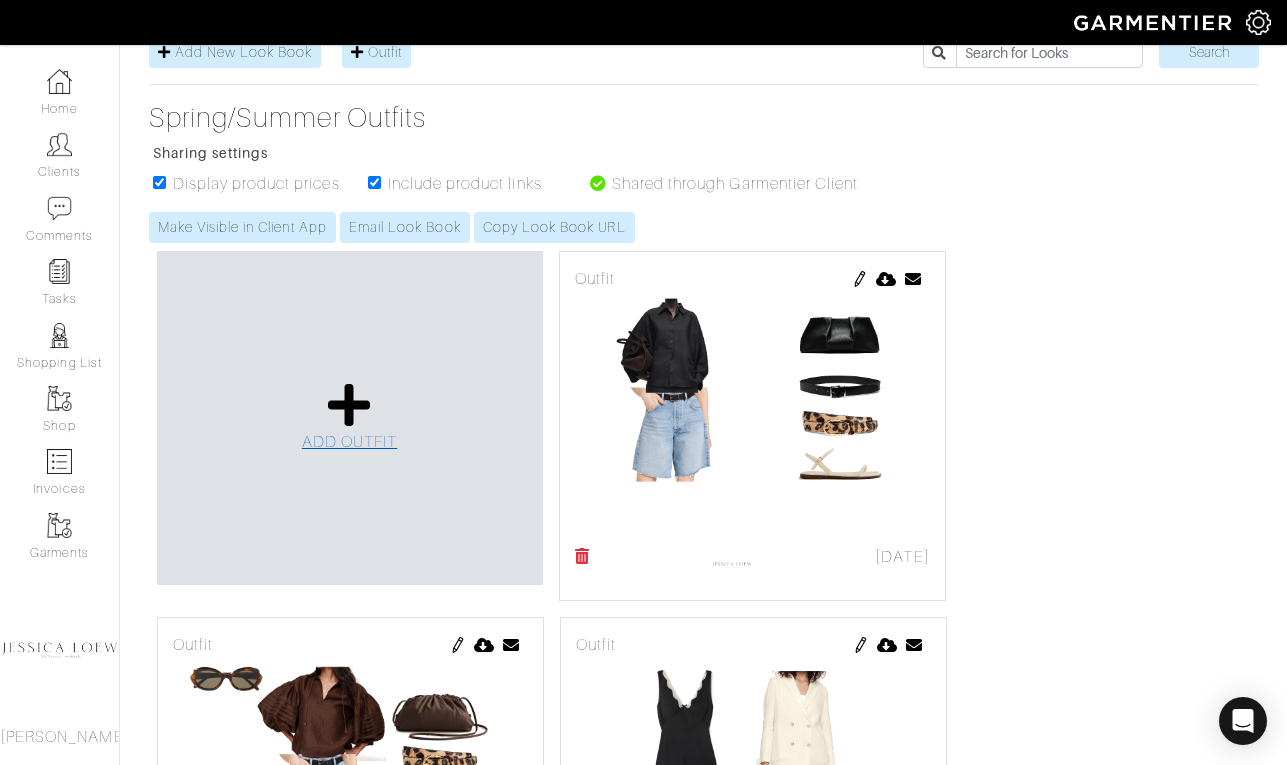 click at bounding box center [349, 405] 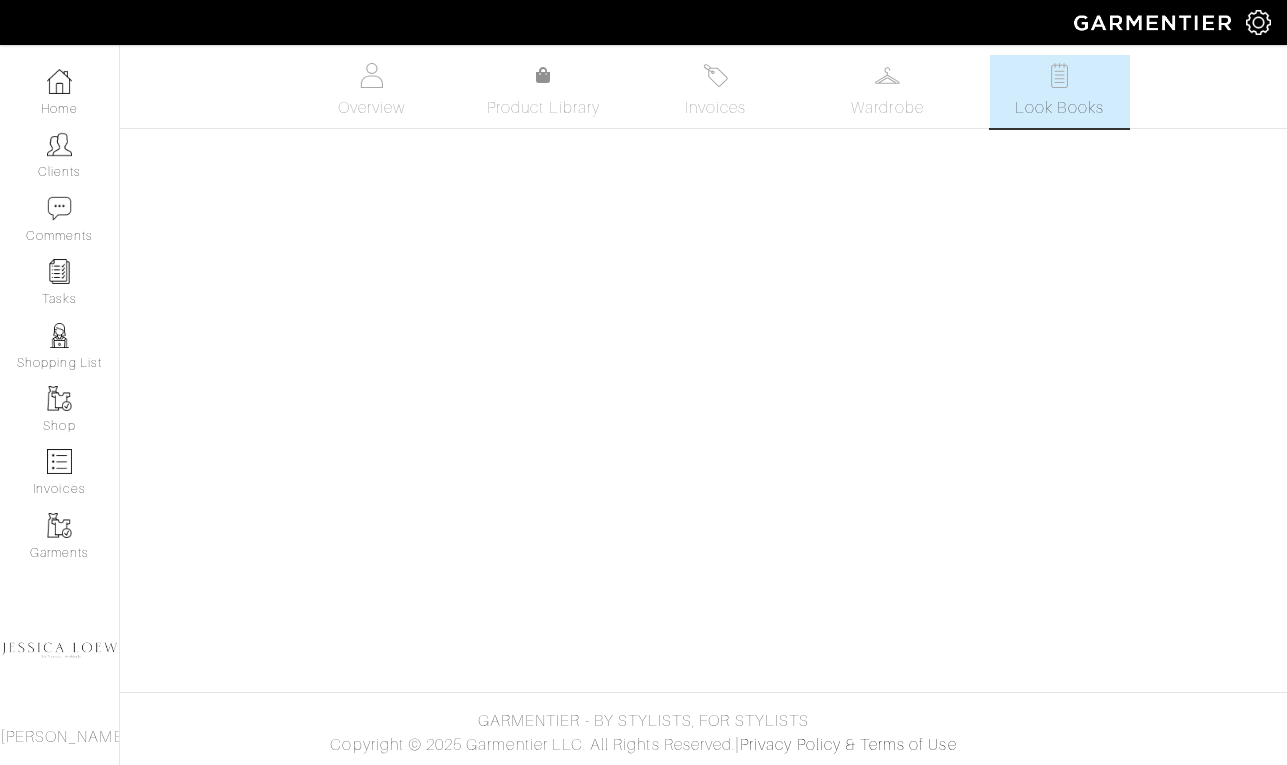 scroll, scrollTop: 0, scrollLeft: 0, axis: both 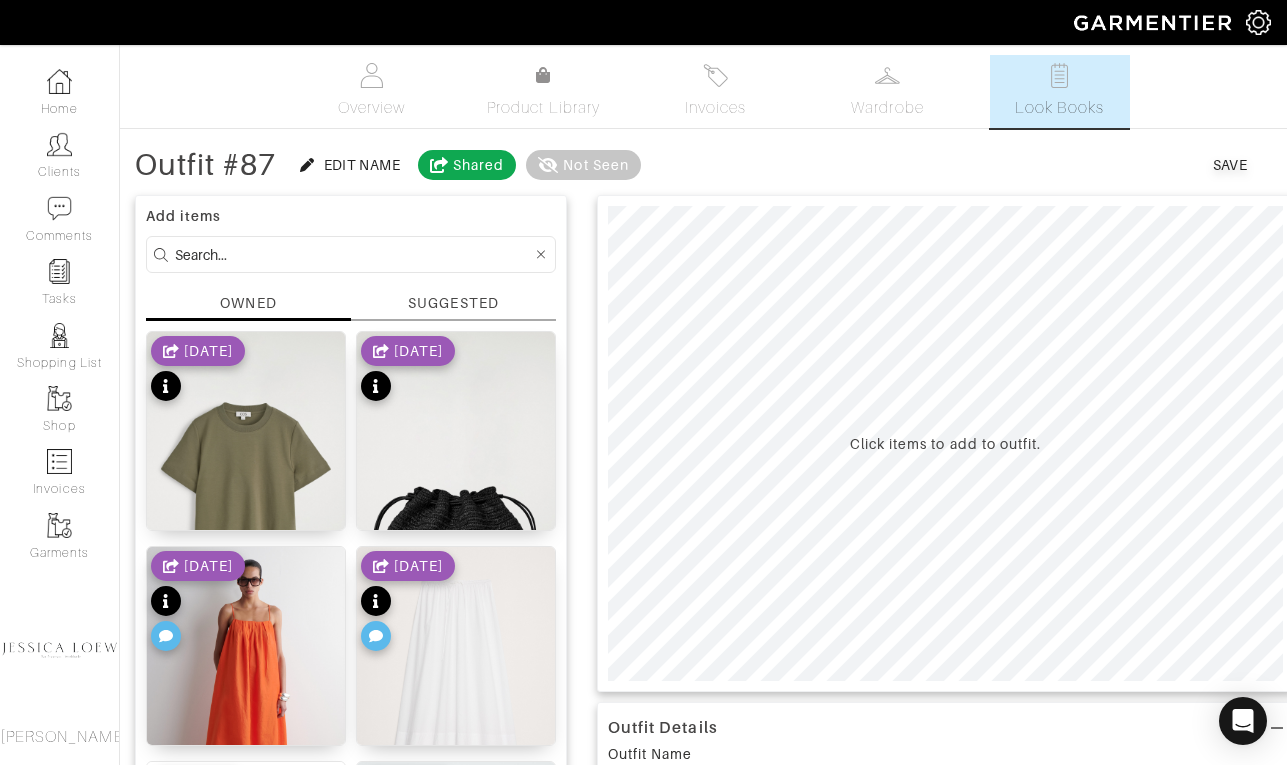 click at bounding box center (353, 254) 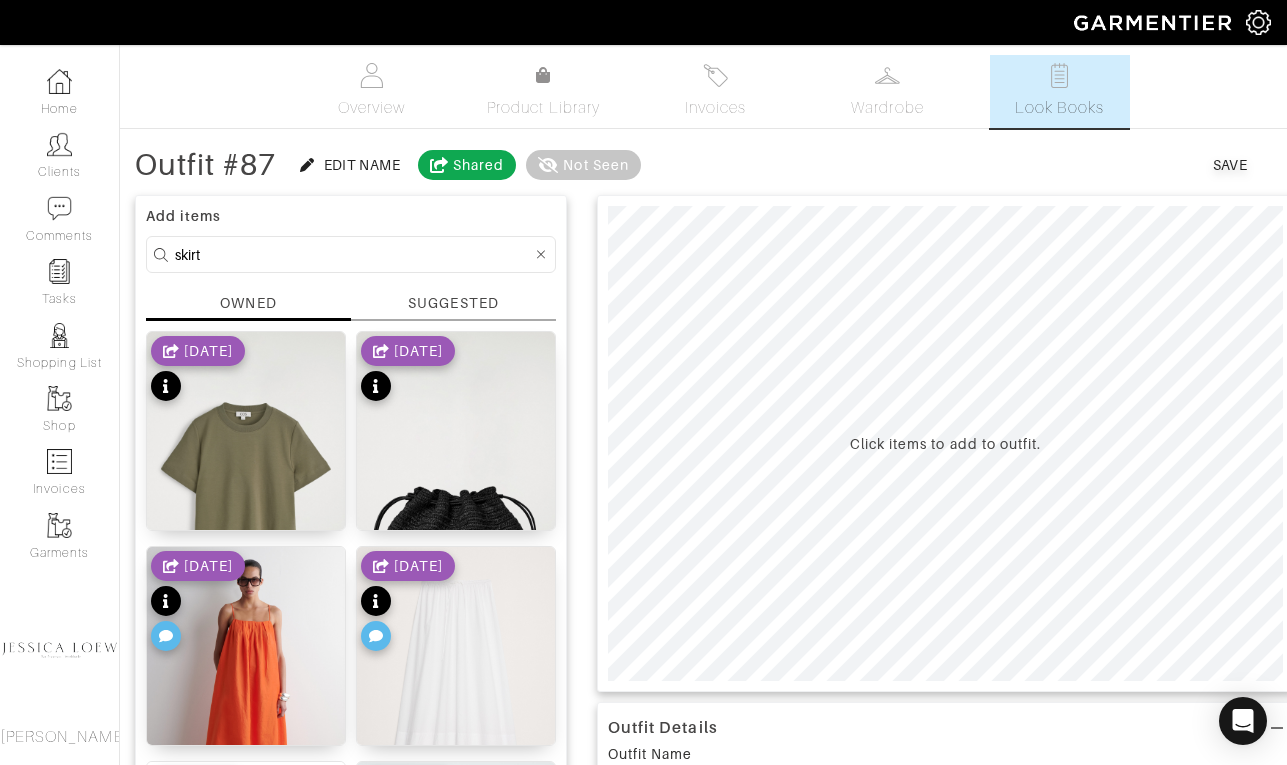 type on "skirt" 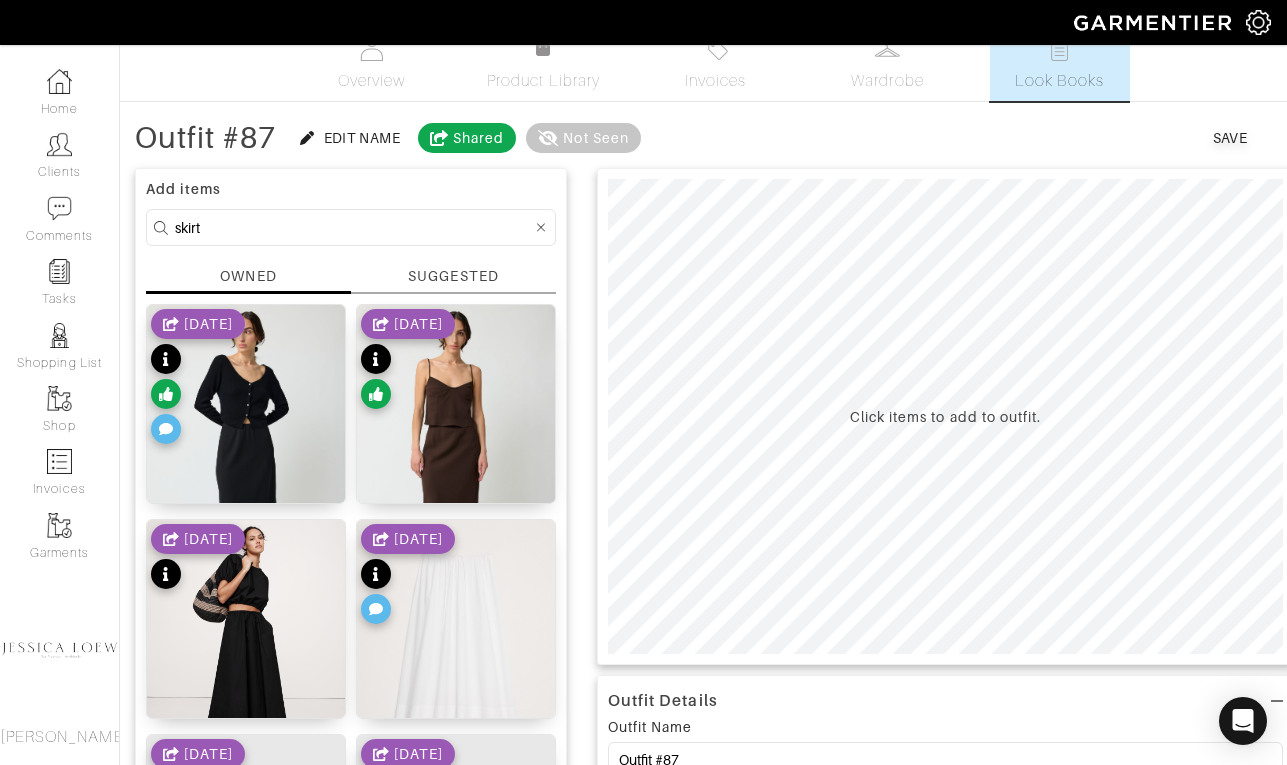 scroll, scrollTop: 30, scrollLeft: 0, axis: vertical 